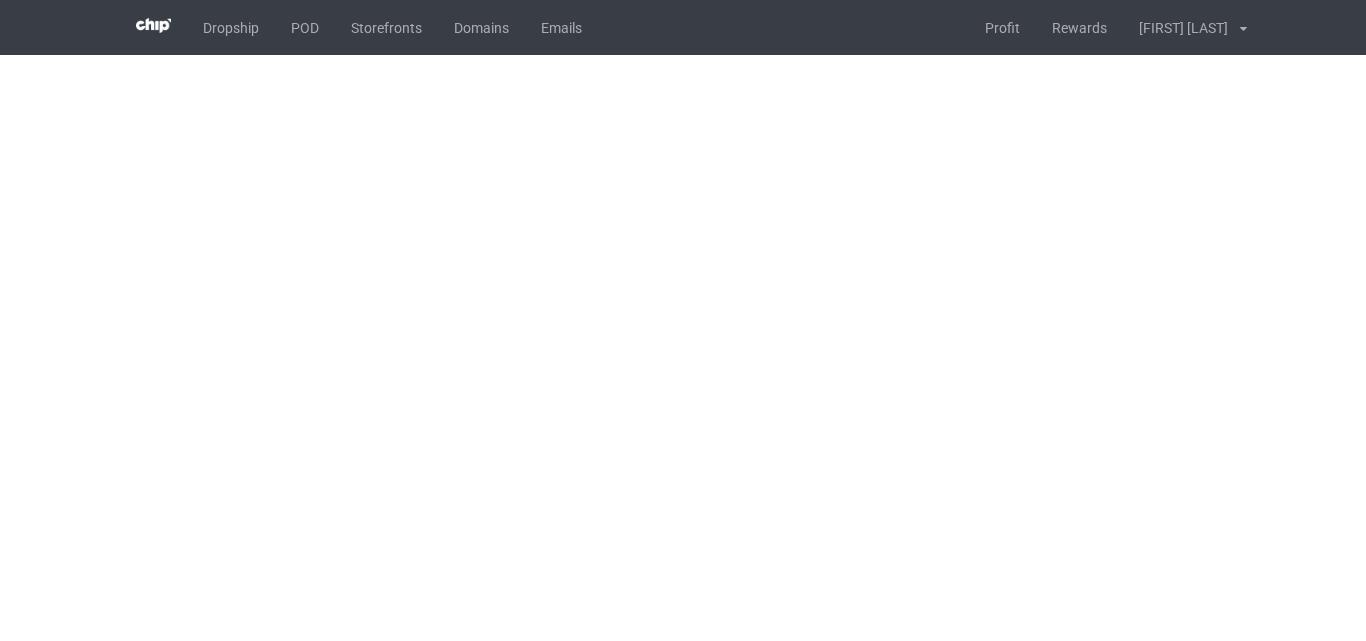 scroll, scrollTop: 0, scrollLeft: 0, axis: both 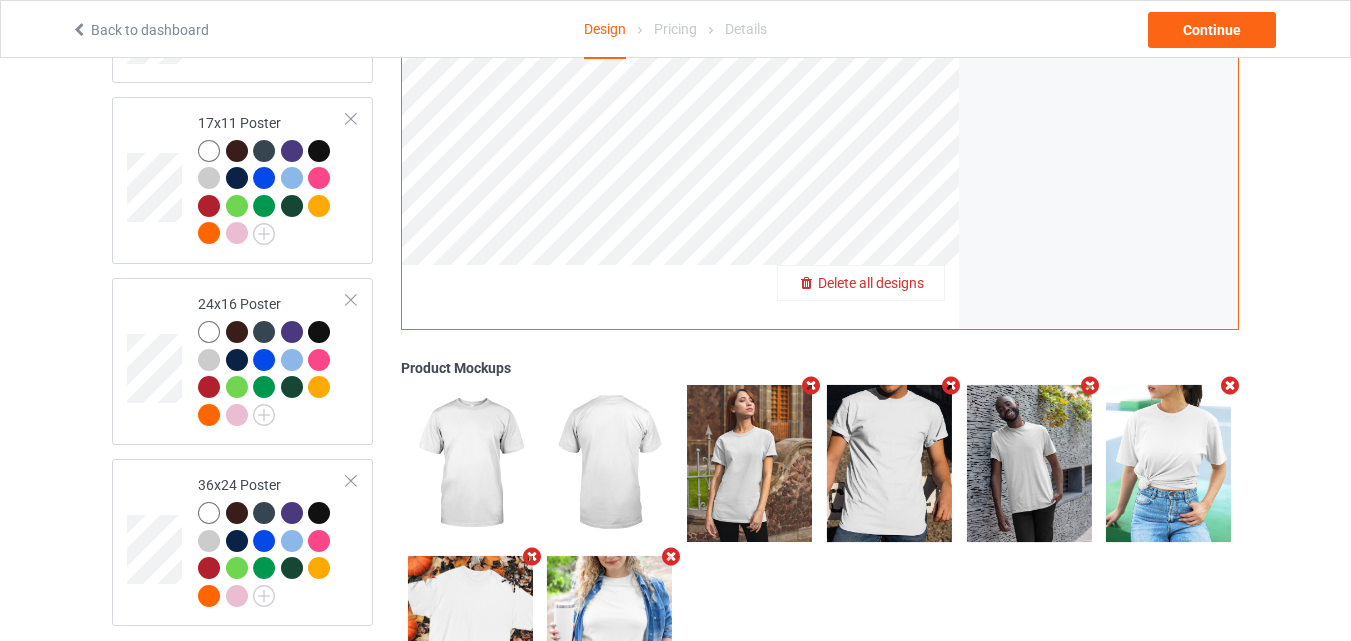 click on "Delete all designs" at bounding box center [871, 284] 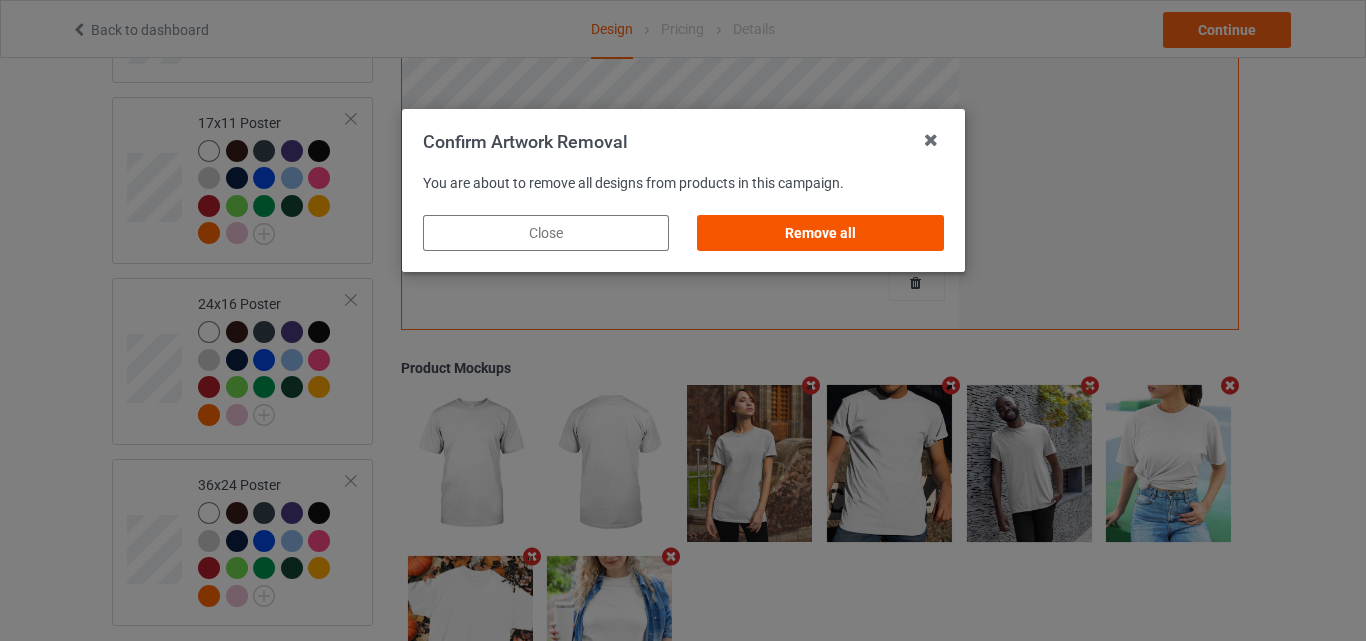 click on "Remove all" at bounding box center (820, 233) 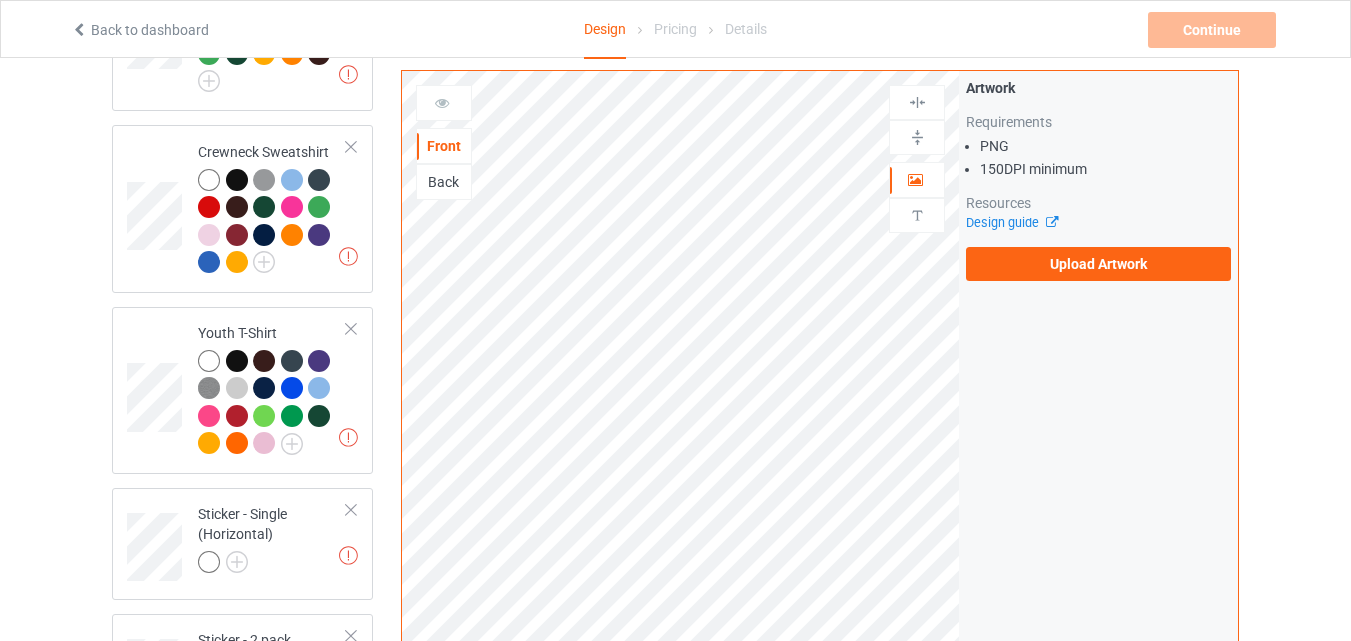 scroll, scrollTop: 997, scrollLeft: 0, axis: vertical 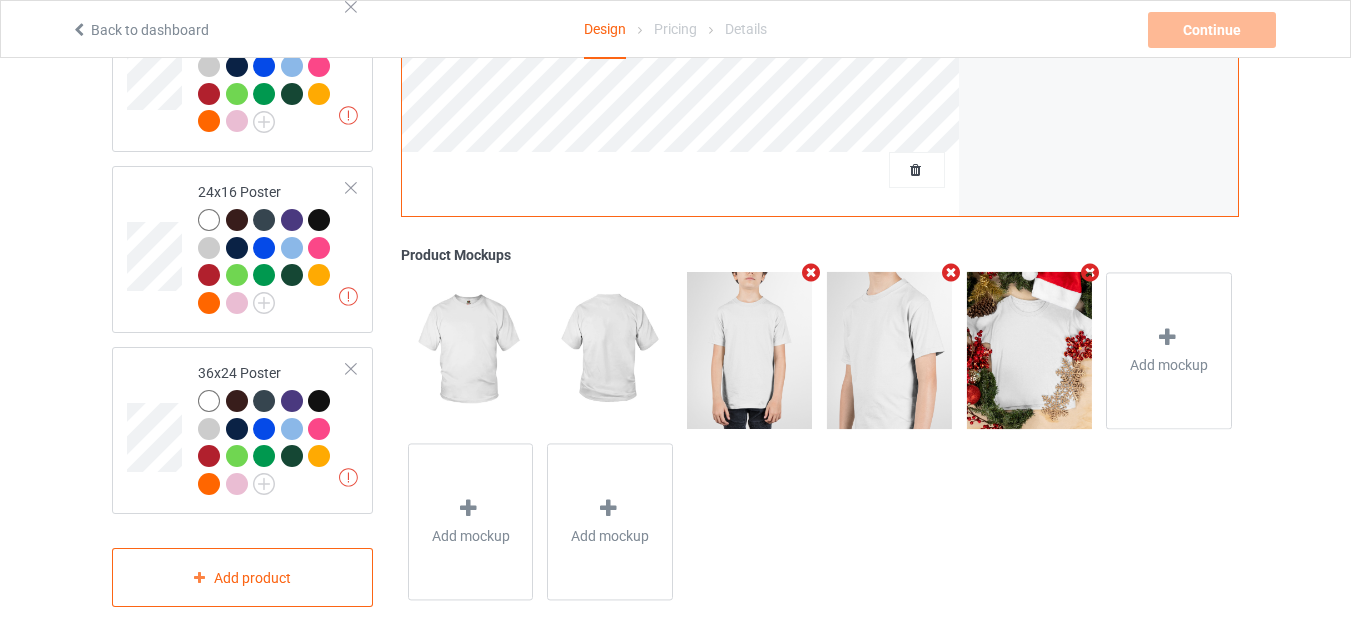 click at bounding box center (950, 272) 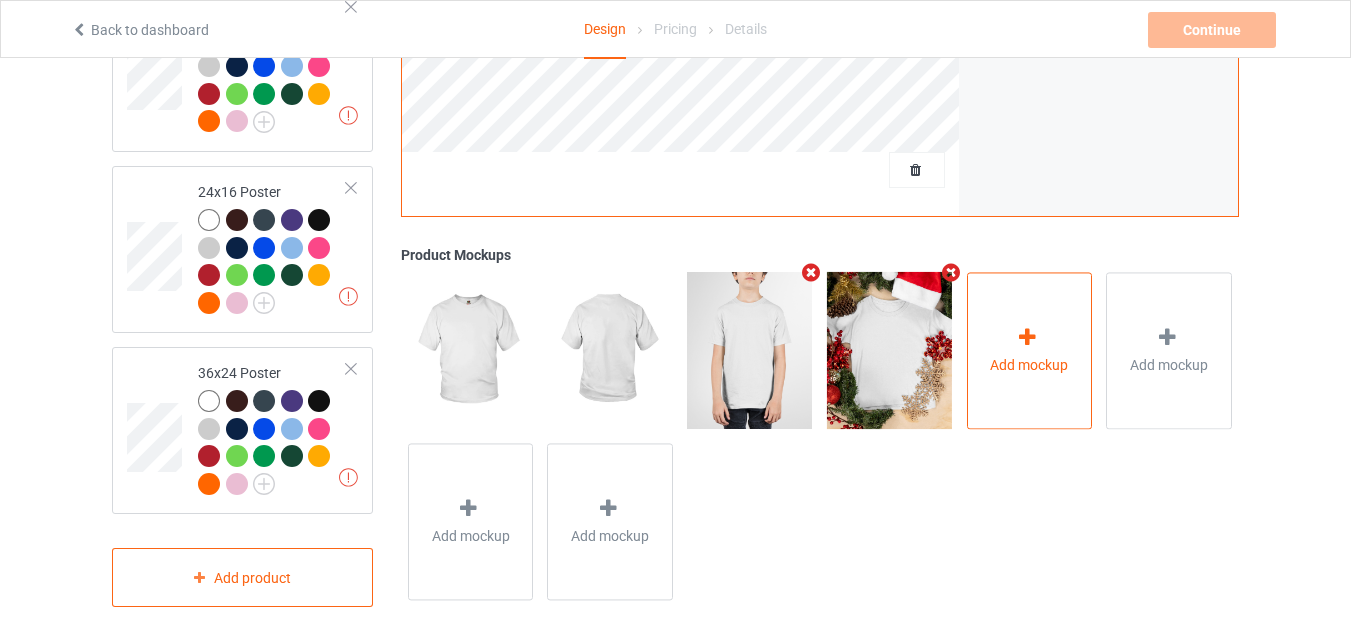 click on "Add mockup" at bounding box center (1029, 365) 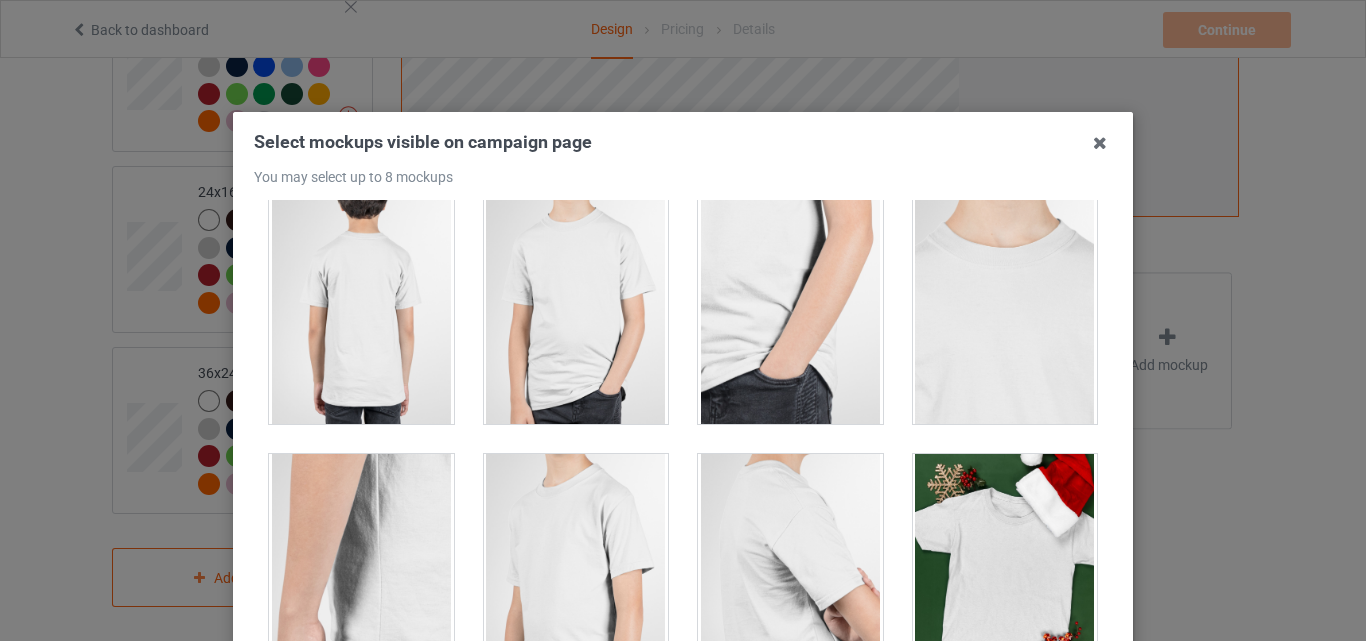 scroll, scrollTop: 220, scrollLeft: 0, axis: vertical 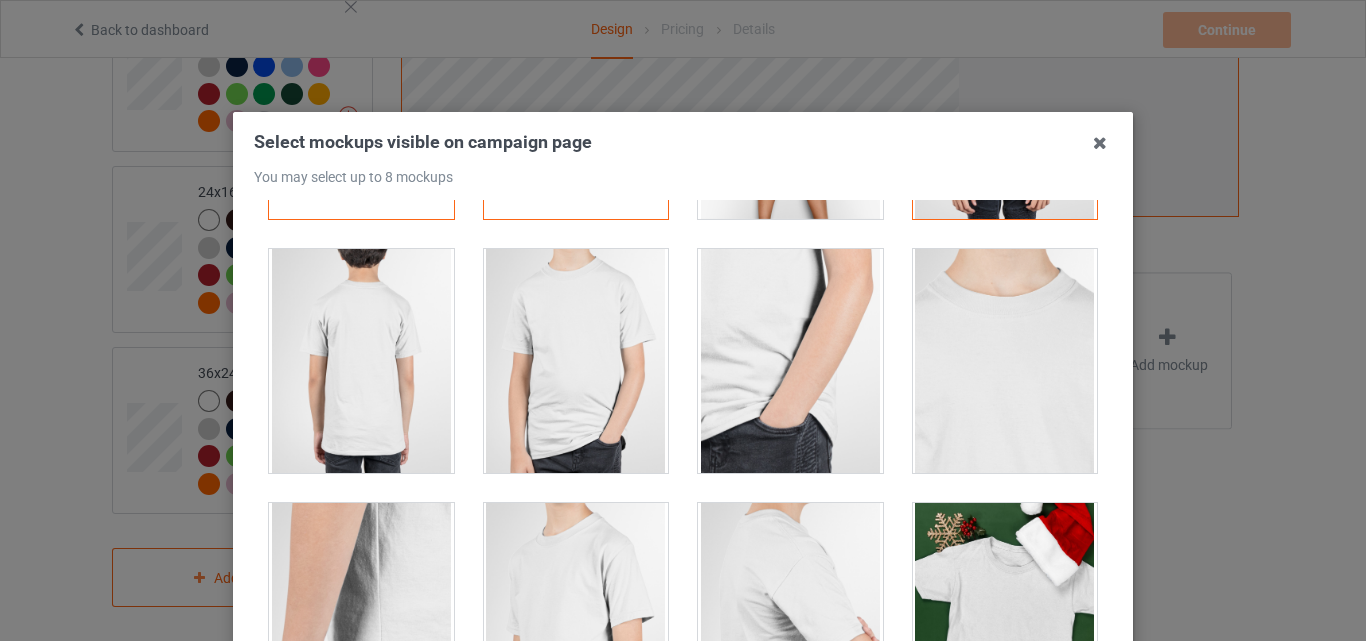 drag, startPoint x: 1079, startPoint y: 373, endPoint x: 1079, endPoint y: 282, distance: 91 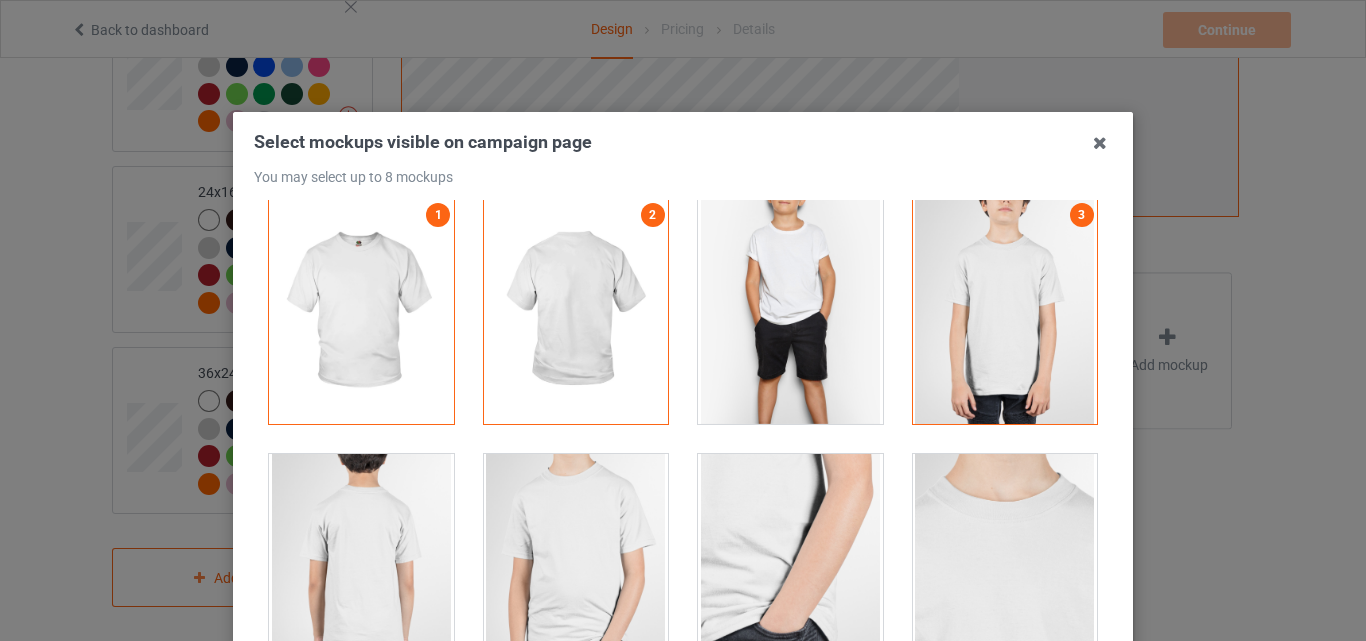 scroll, scrollTop: 0, scrollLeft: 0, axis: both 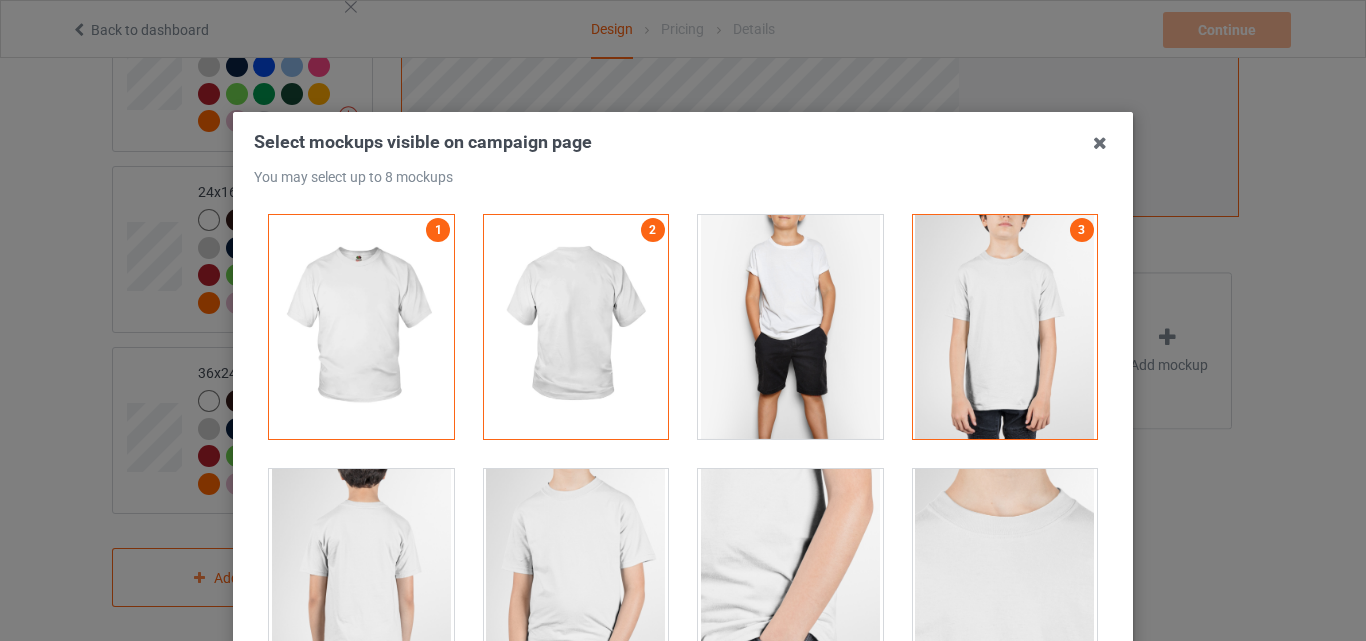 click at bounding box center [1005, 327] 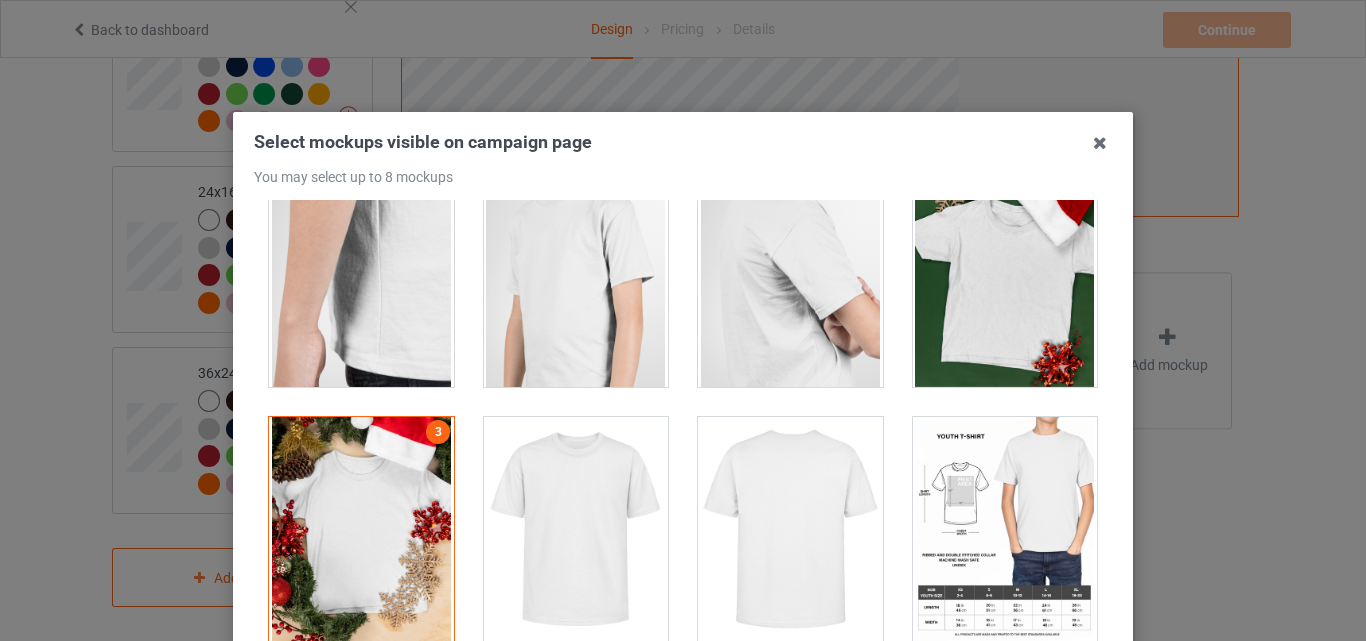 scroll, scrollTop: 664, scrollLeft: 0, axis: vertical 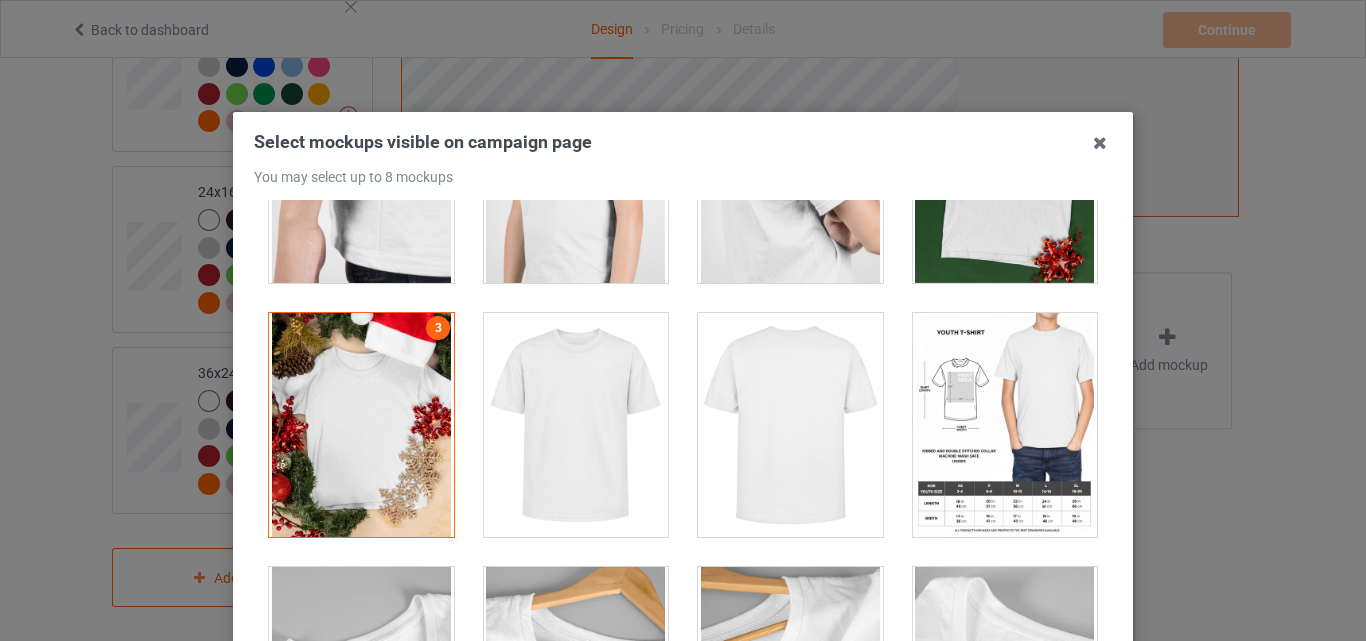 drag, startPoint x: 1064, startPoint y: 538, endPoint x: 940, endPoint y: 529, distance: 124.32619 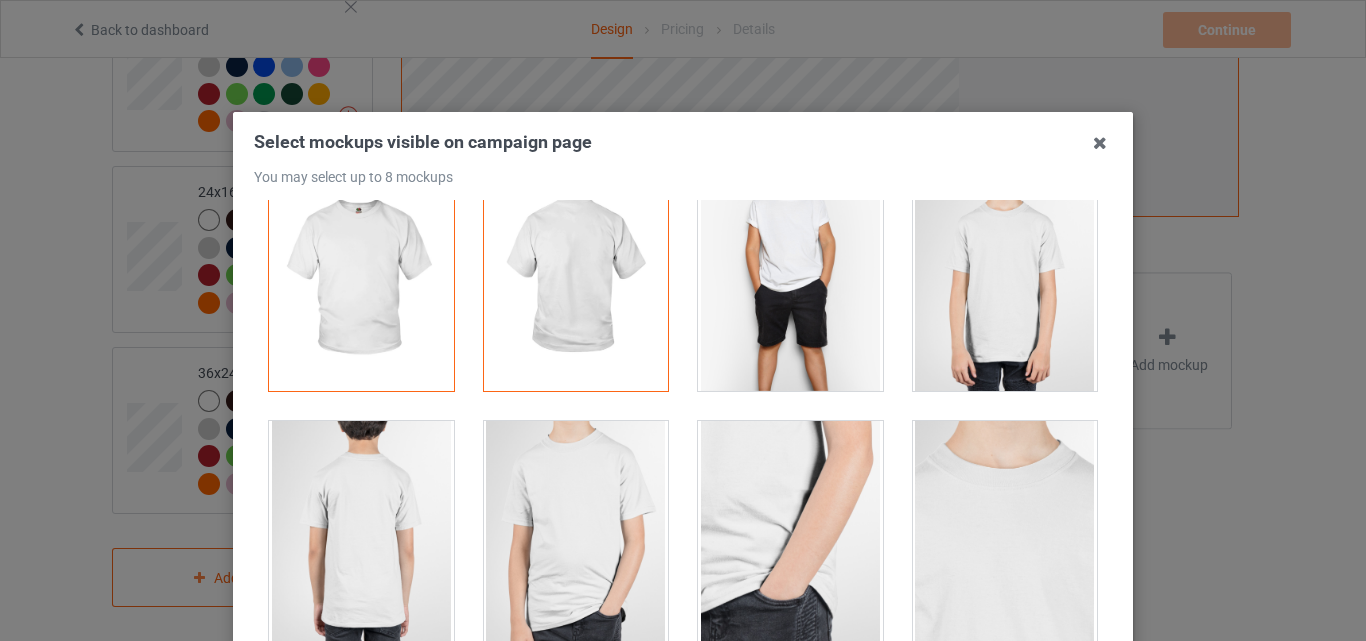 scroll, scrollTop: 0, scrollLeft: 0, axis: both 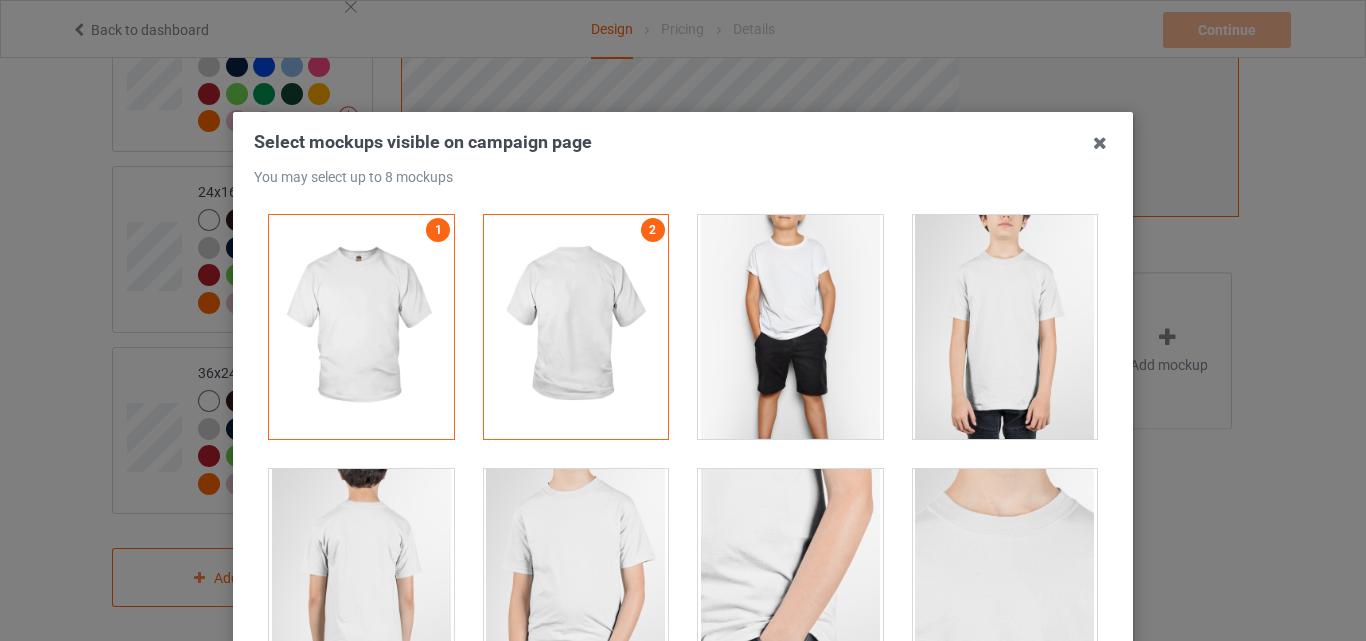 click at bounding box center [1005, 327] 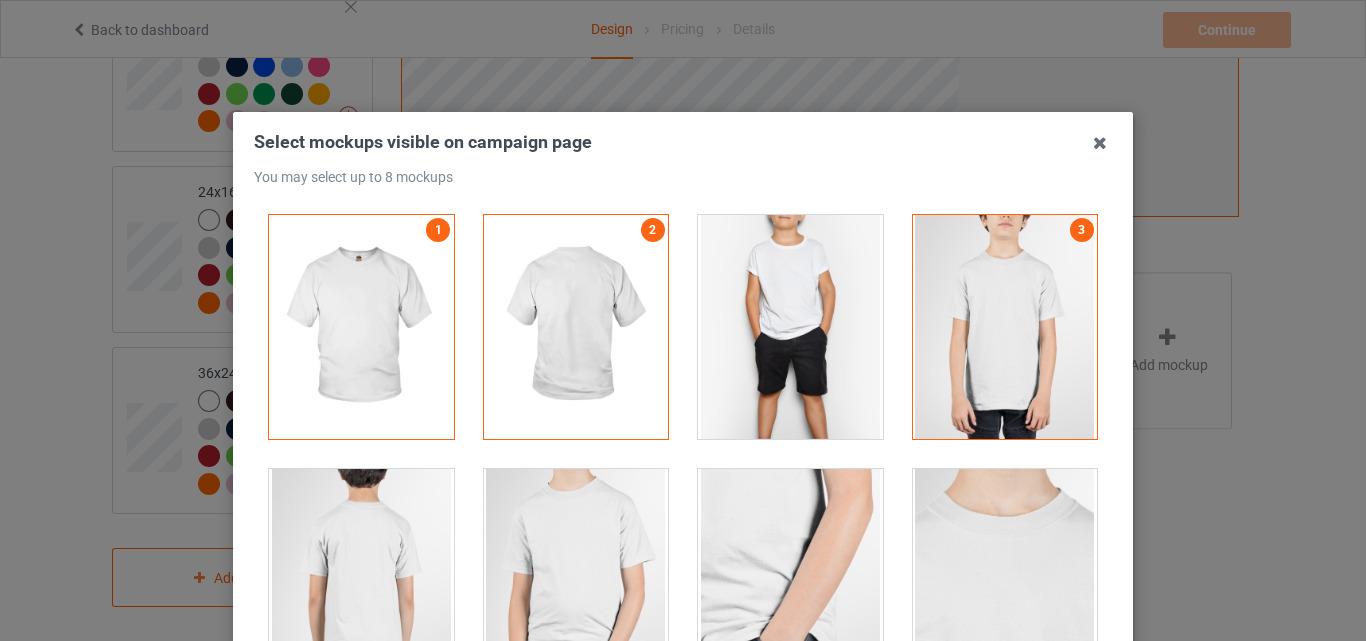 click at bounding box center [576, 581] 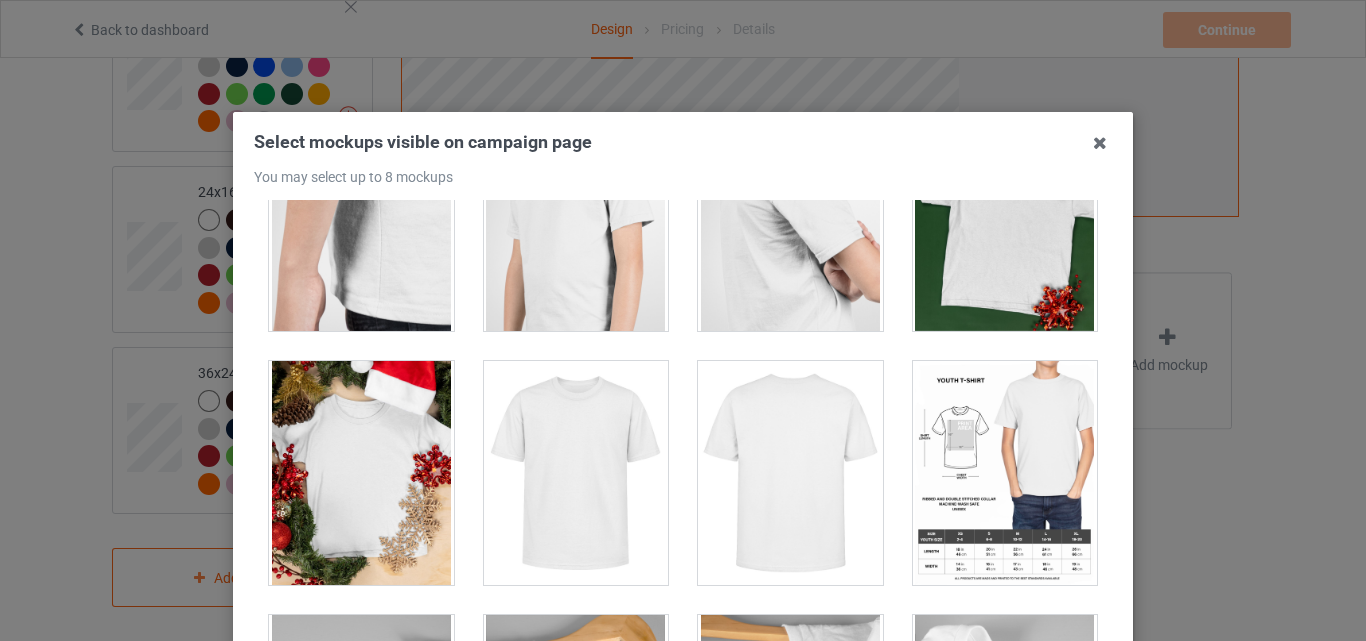 scroll, scrollTop: 657, scrollLeft: 0, axis: vertical 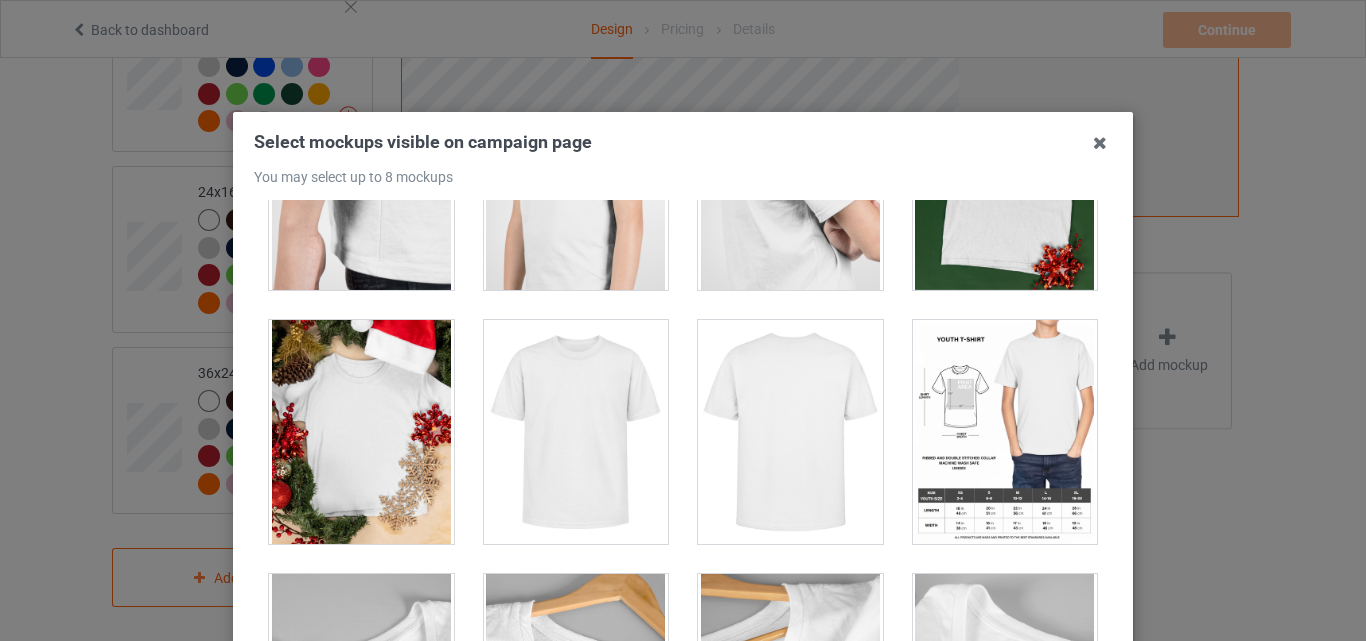 click at bounding box center (361, 432) 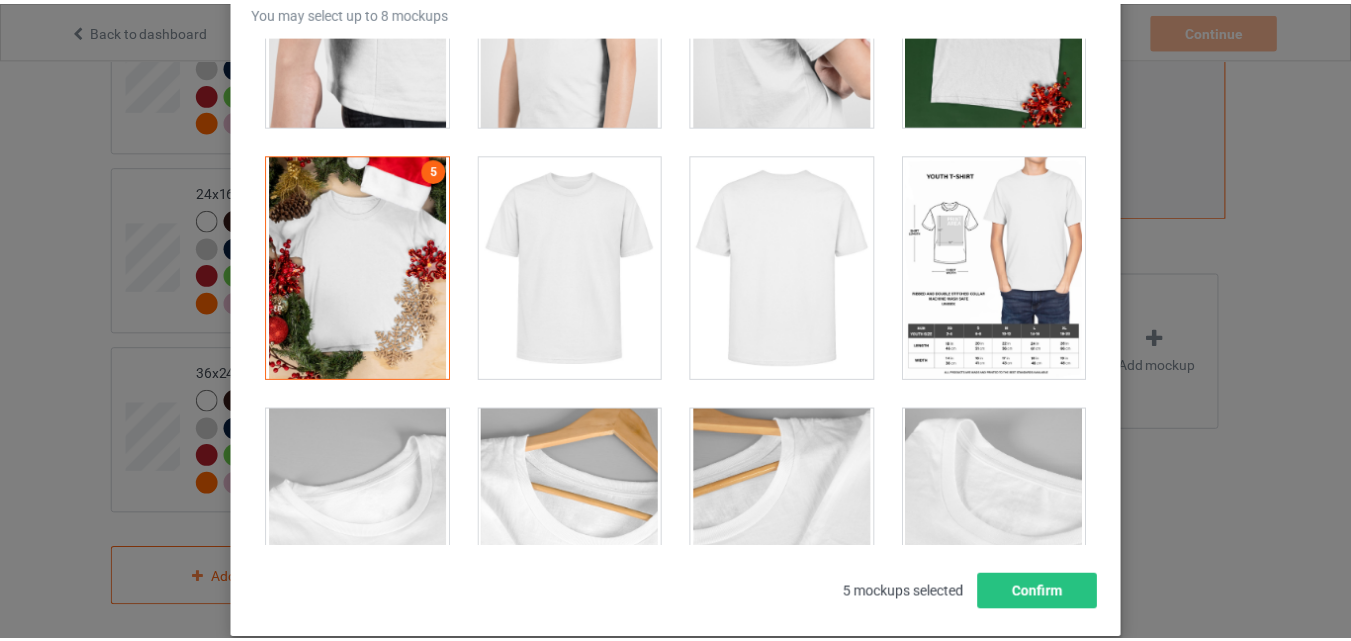 scroll, scrollTop: 222, scrollLeft: 0, axis: vertical 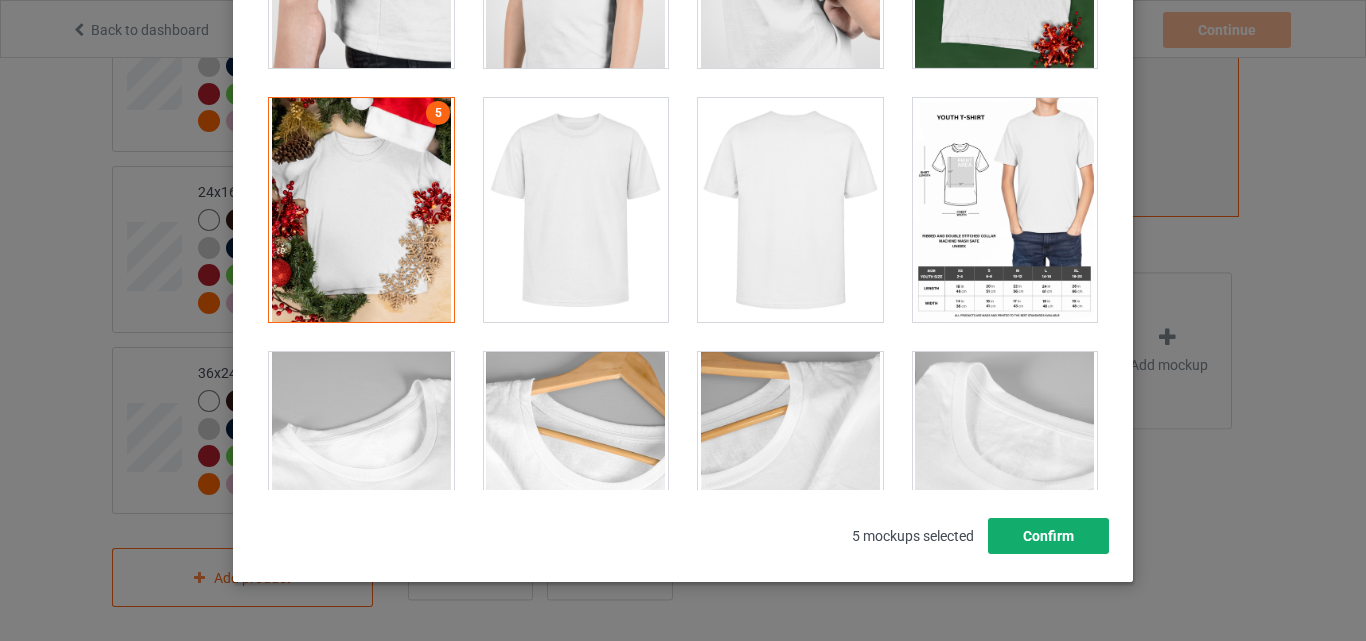 click on "Confirm" at bounding box center (1048, 536) 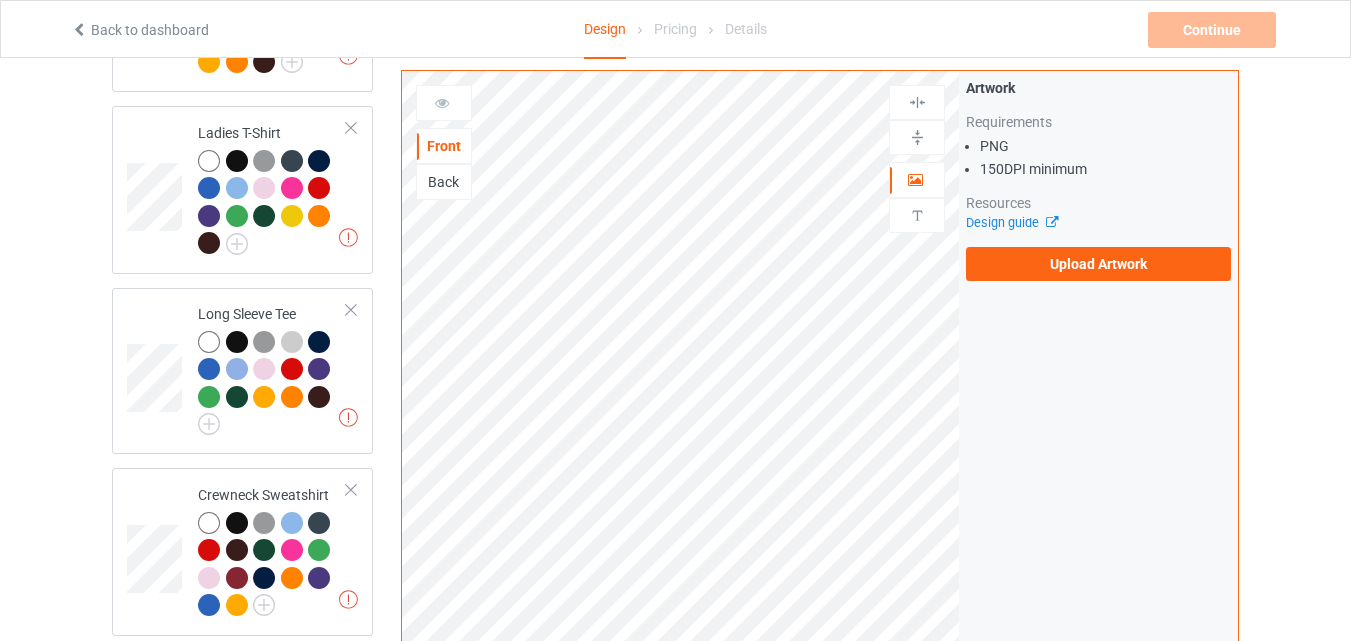 scroll, scrollTop: 658, scrollLeft: 0, axis: vertical 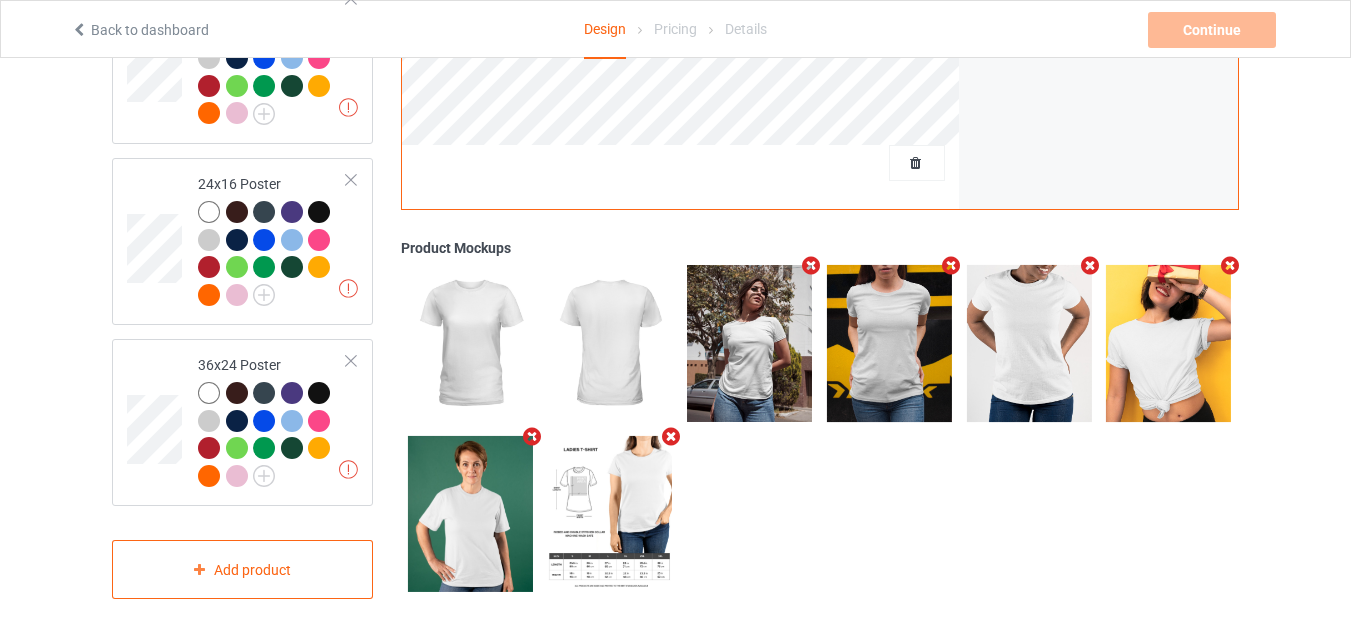 click at bounding box center [671, 436] 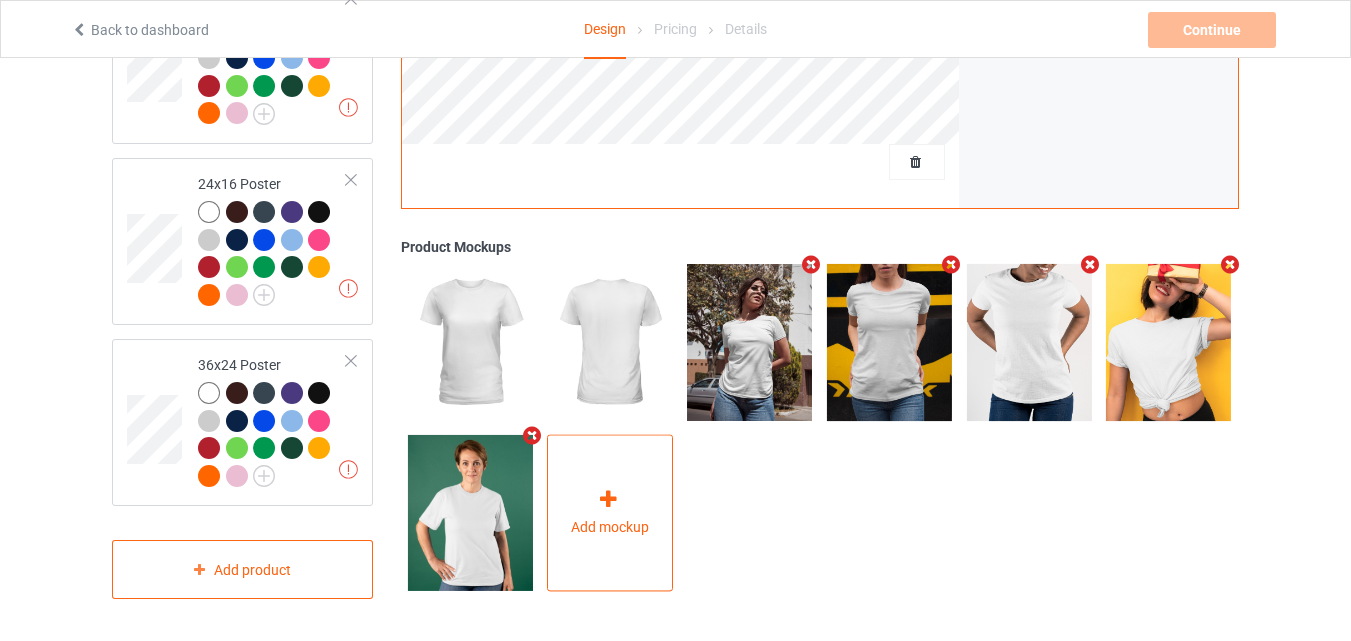 click on "Add mockup" at bounding box center (610, 528) 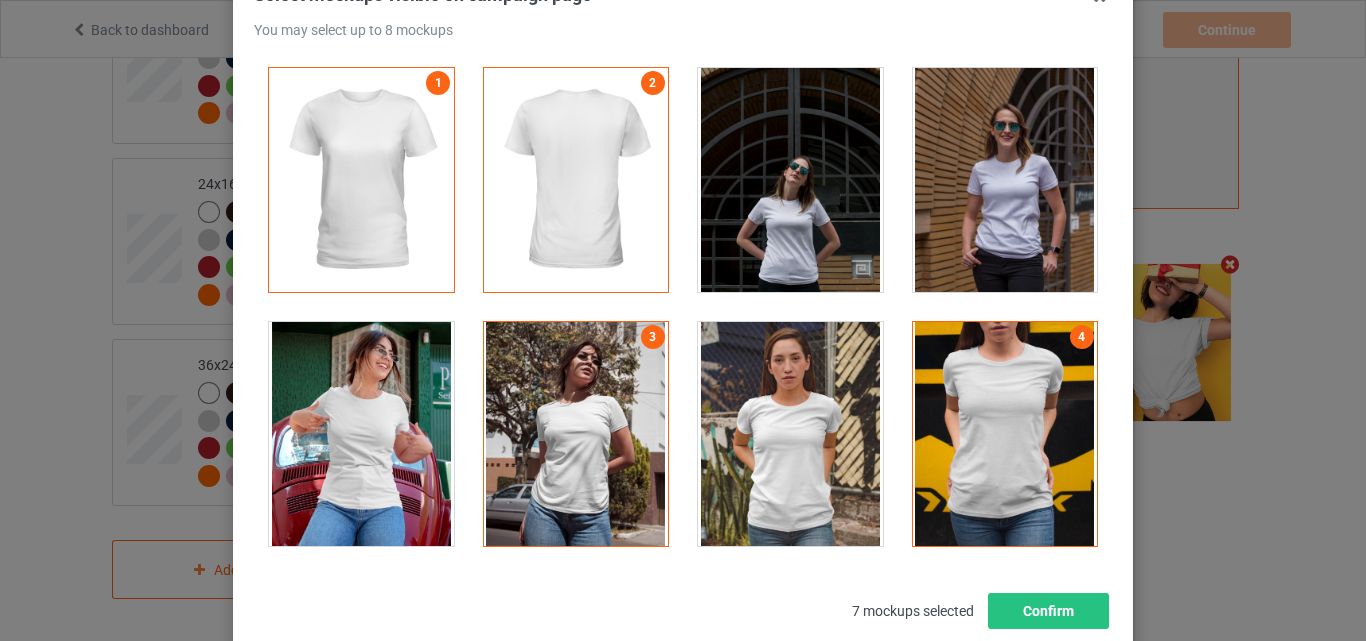 scroll, scrollTop: 151, scrollLeft: 0, axis: vertical 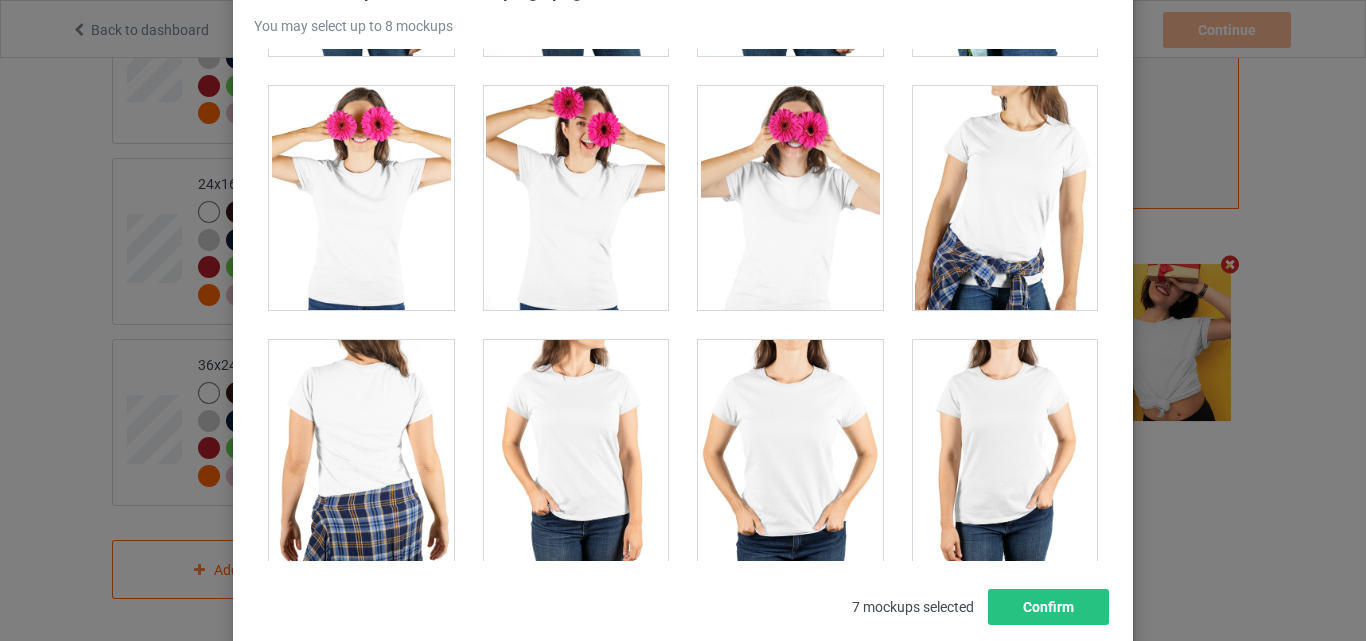 click at bounding box center [1005, 198] 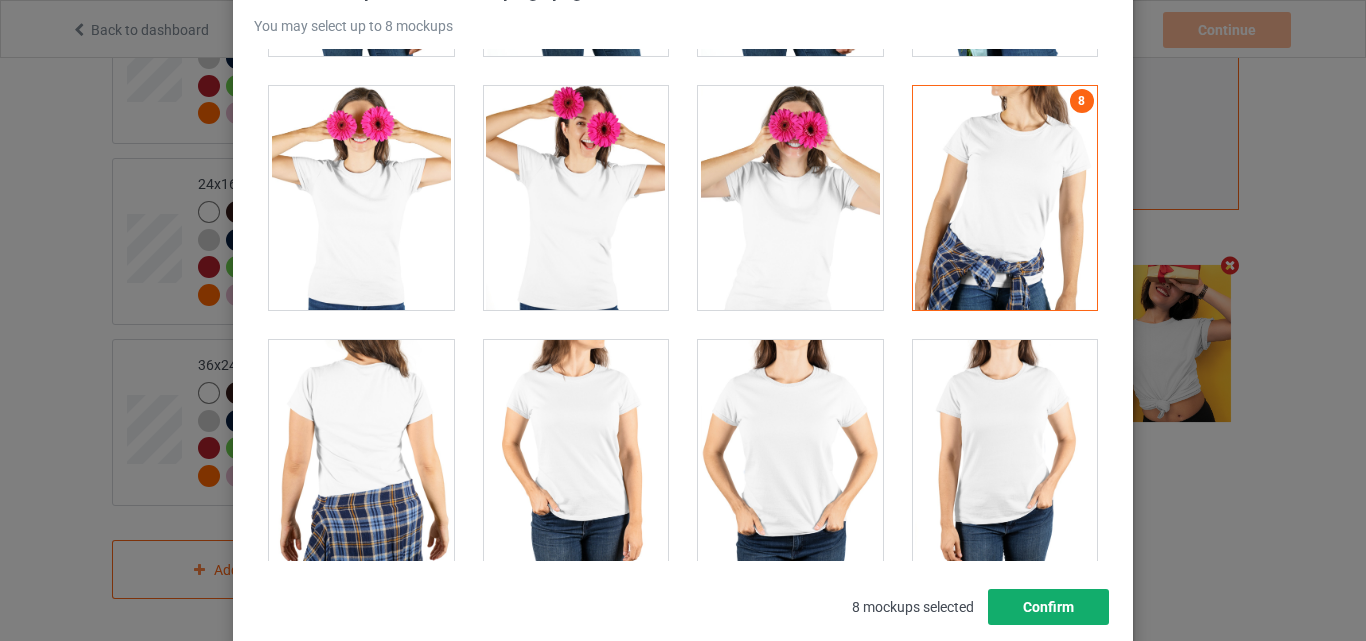 click on "Confirm" at bounding box center [1048, 607] 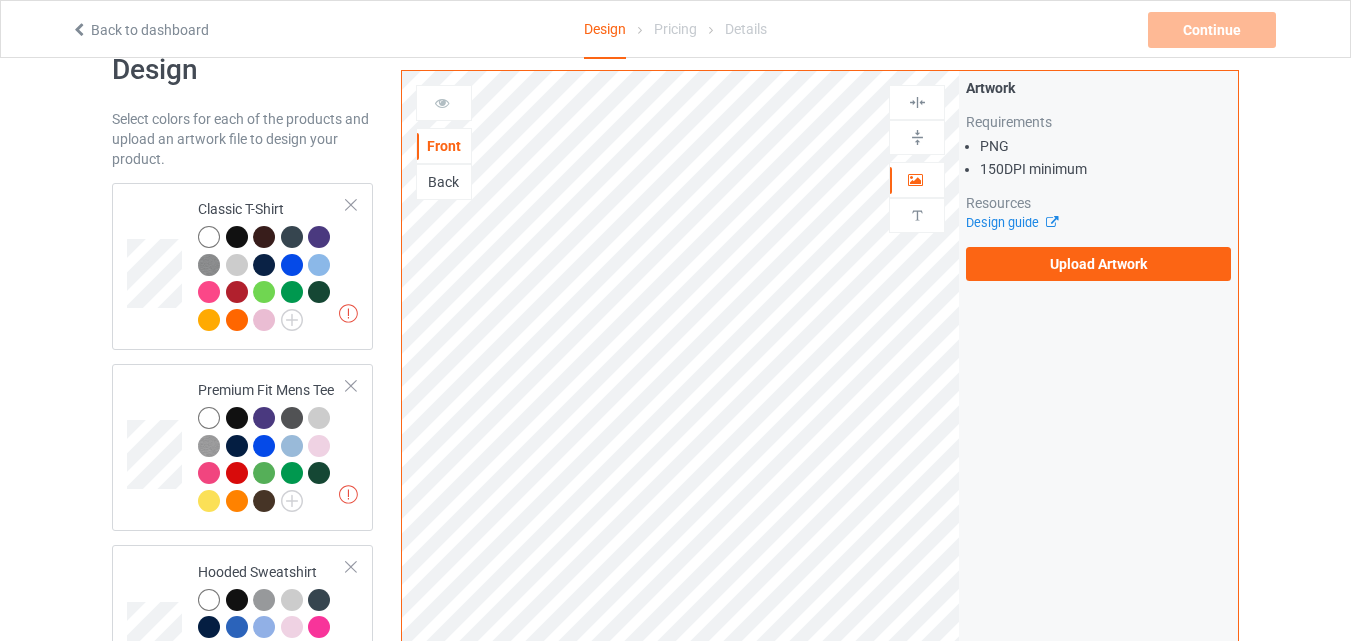 scroll, scrollTop: 0, scrollLeft: 0, axis: both 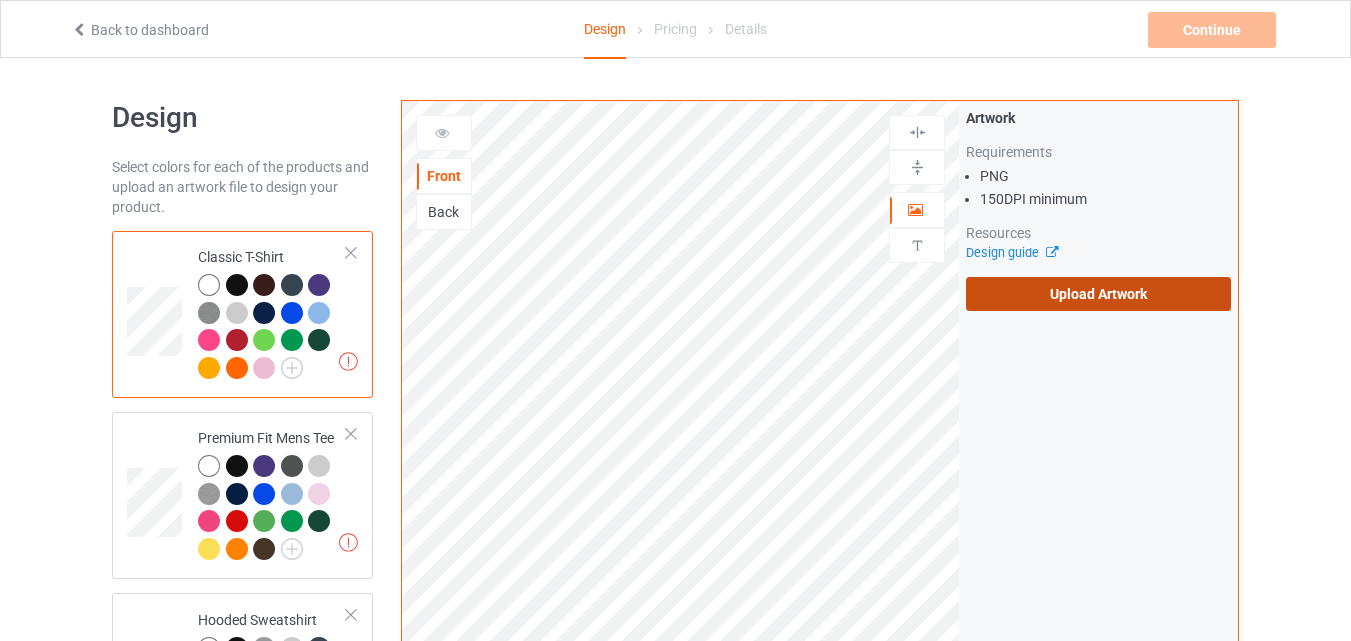 click on "Upload Artwork" at bounding box center [1098, 294] 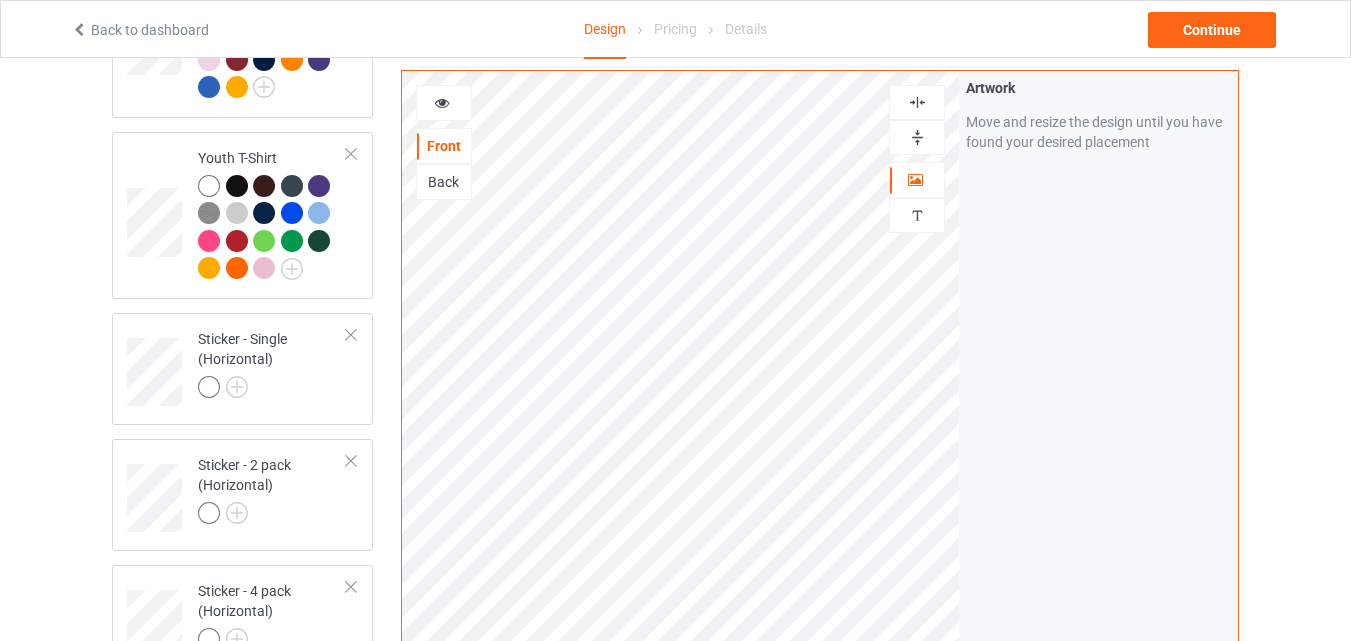 scroll, scrollTop: 1244, scrollLeft: 0, axis: vertical 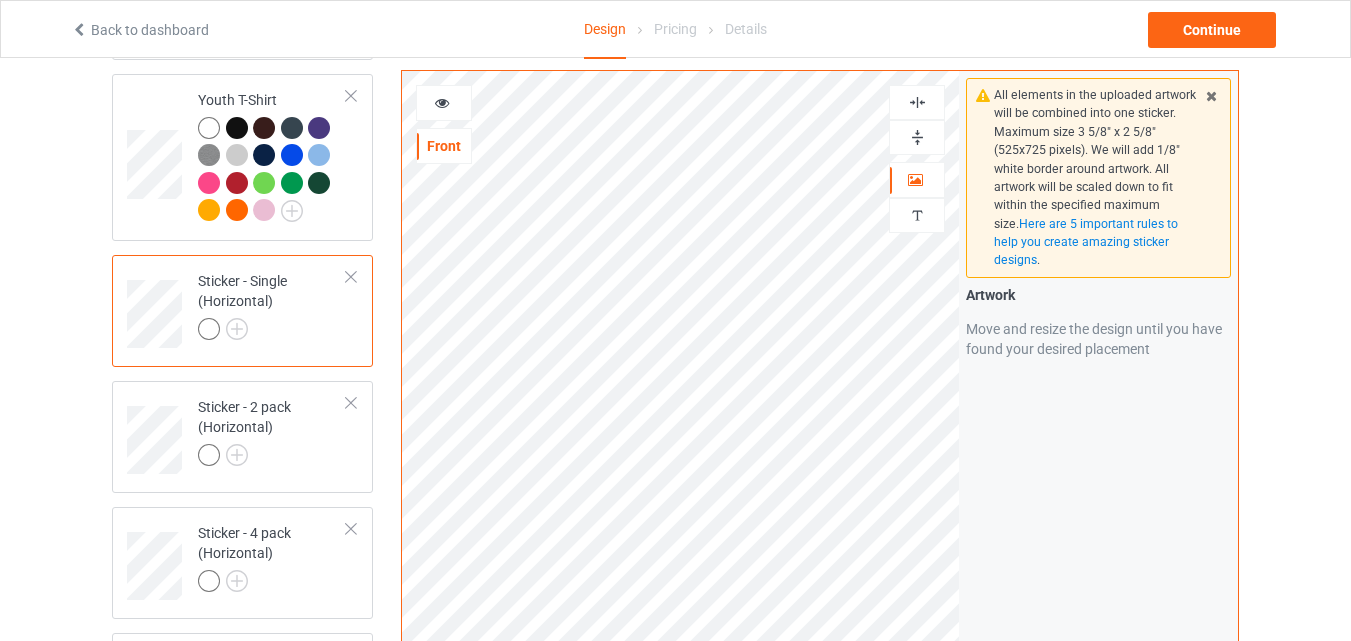 click at bounding box center [917, 137] 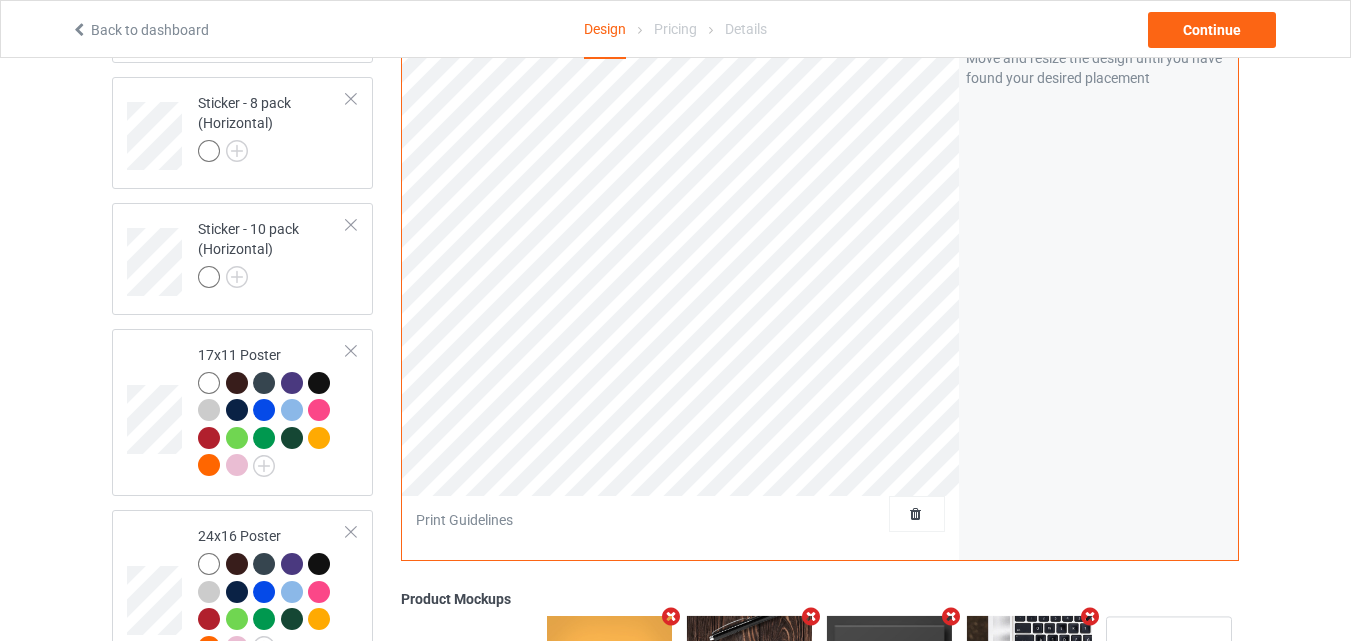 scroll, scrollTop: 1970, scrollLeft: 0, axis: vertical 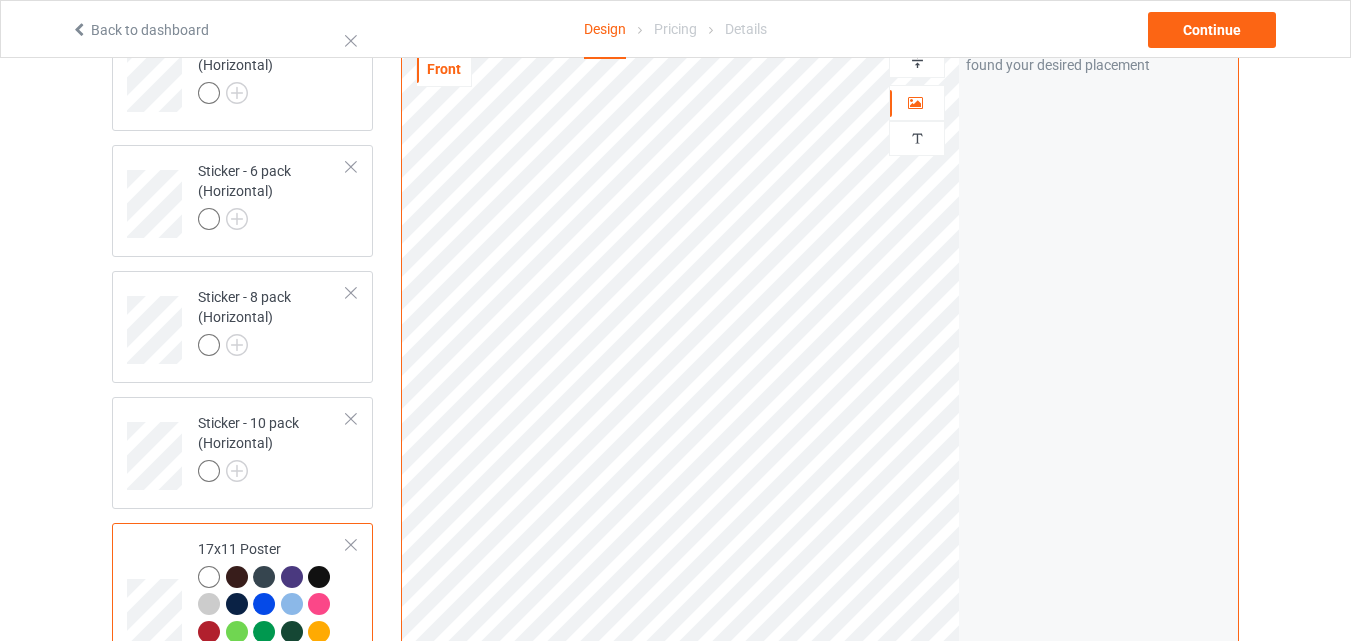 click at bounding box center [917, 60] 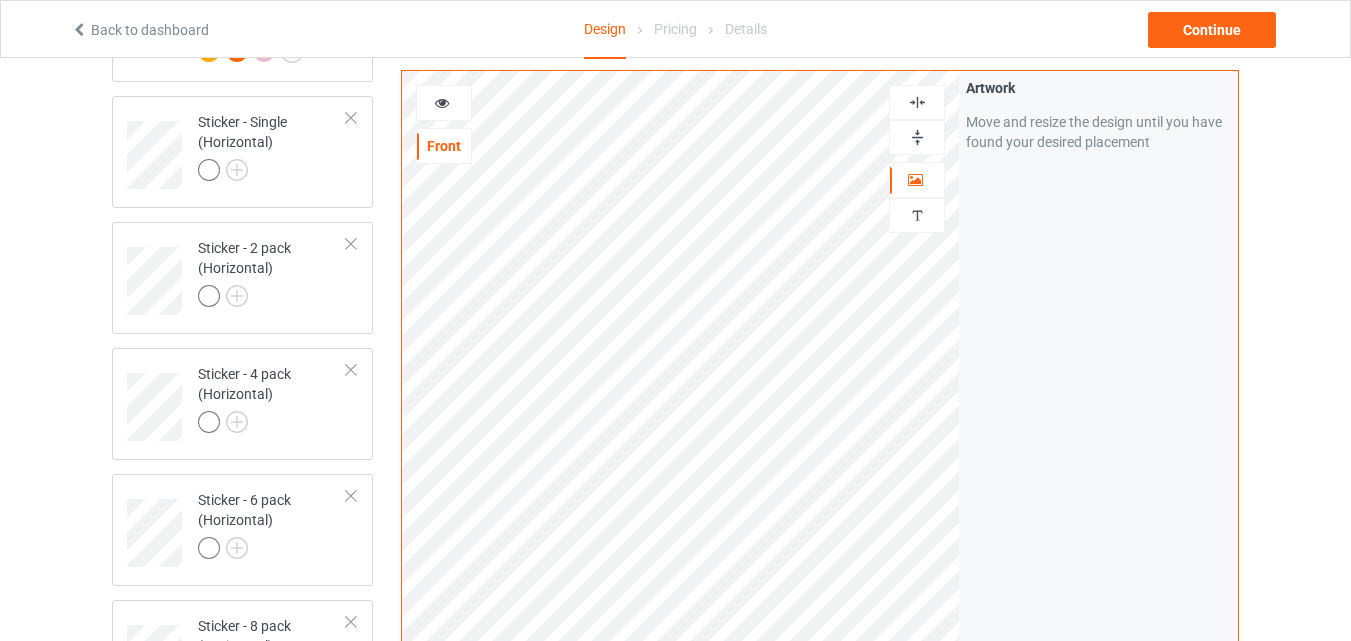 scroll, scrollTop: 1399, scrollLeft: 0, axis: vertical 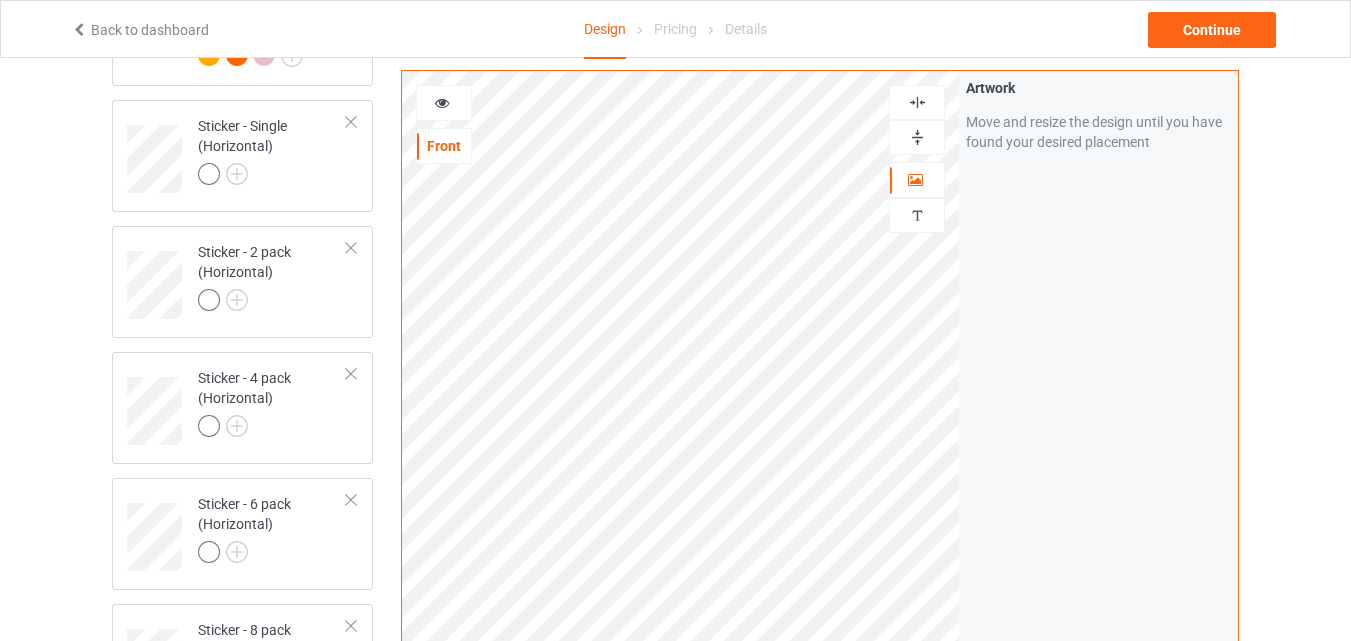 click at bounding box center (917, 102) 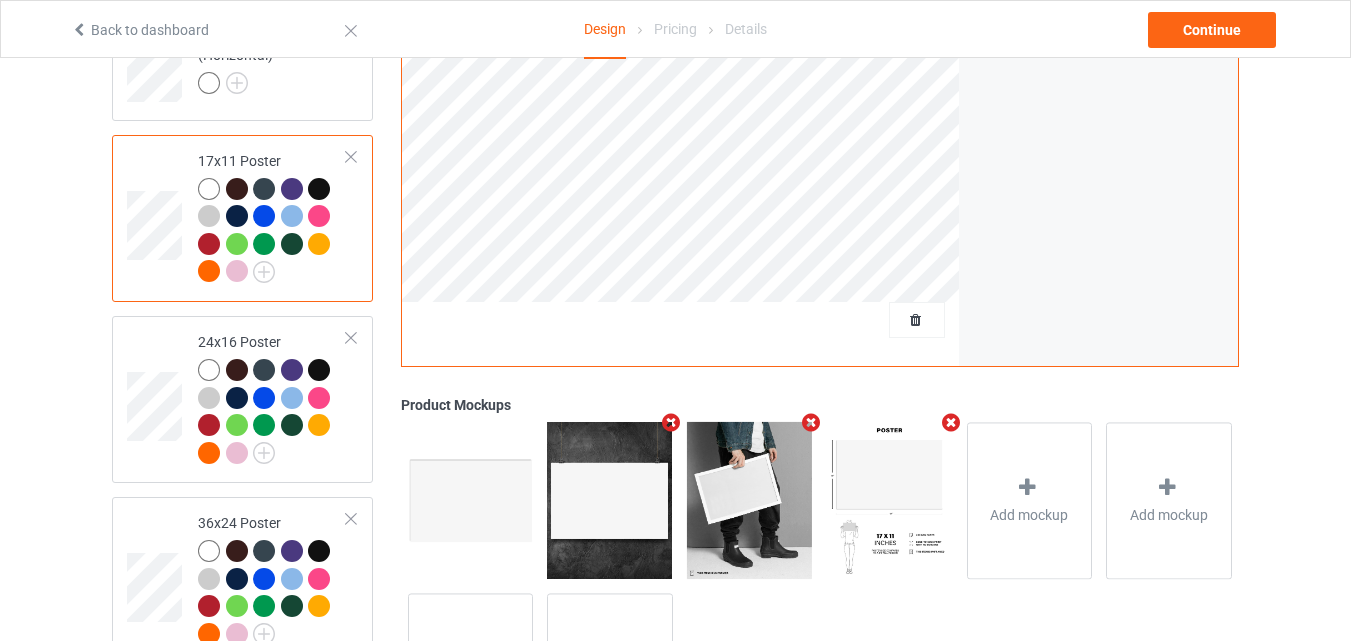 scroll, scrollTop: 2124, scrollLeft: 0, axis: vertical 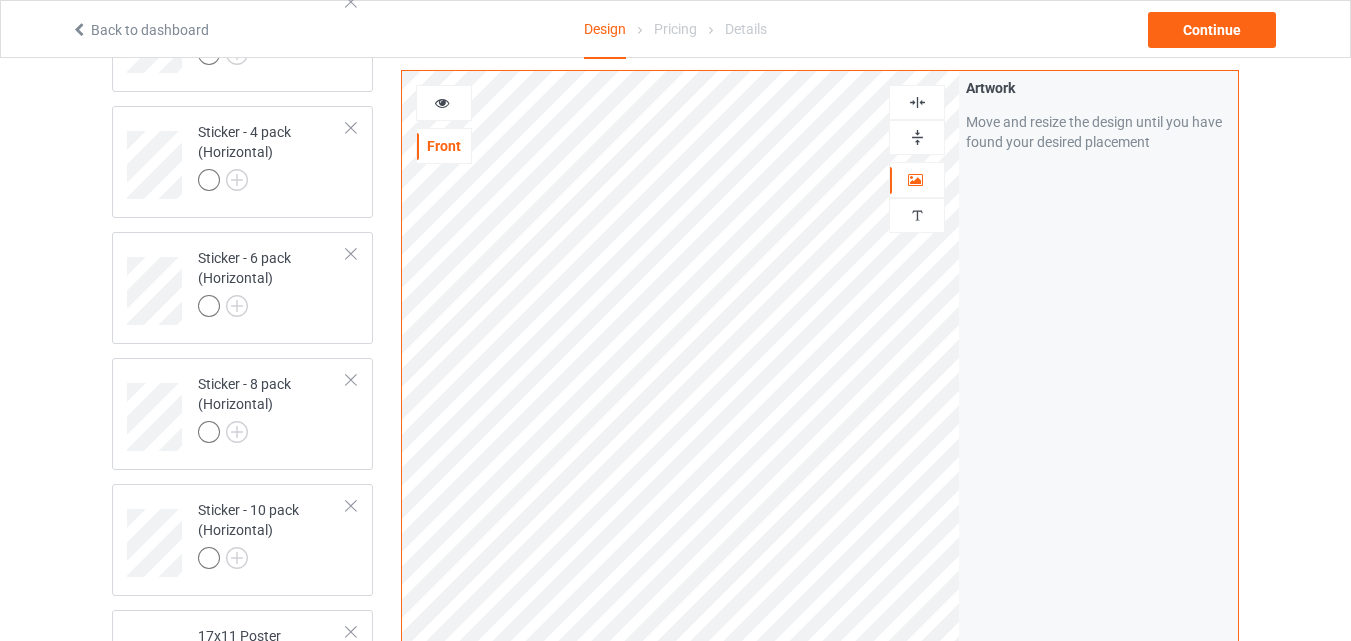 click at bounding box center [917, 137] 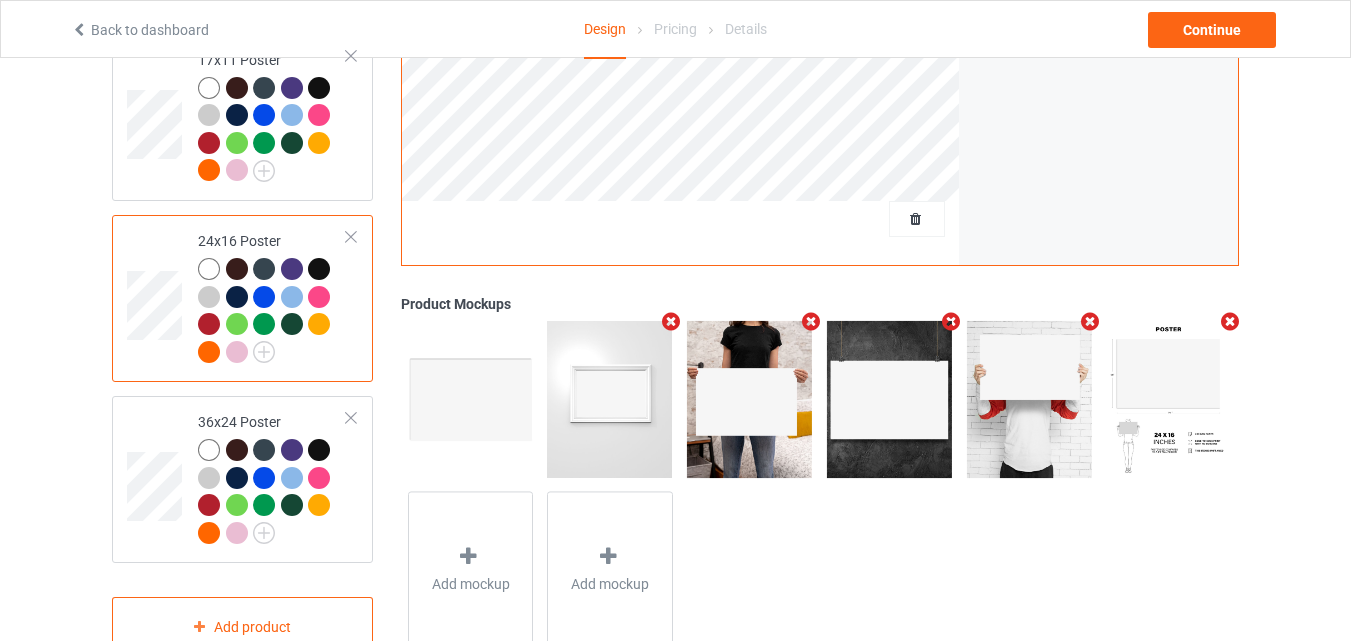 scroll, scrollTop: 2289, scrollLeft: 0, axis: vertical 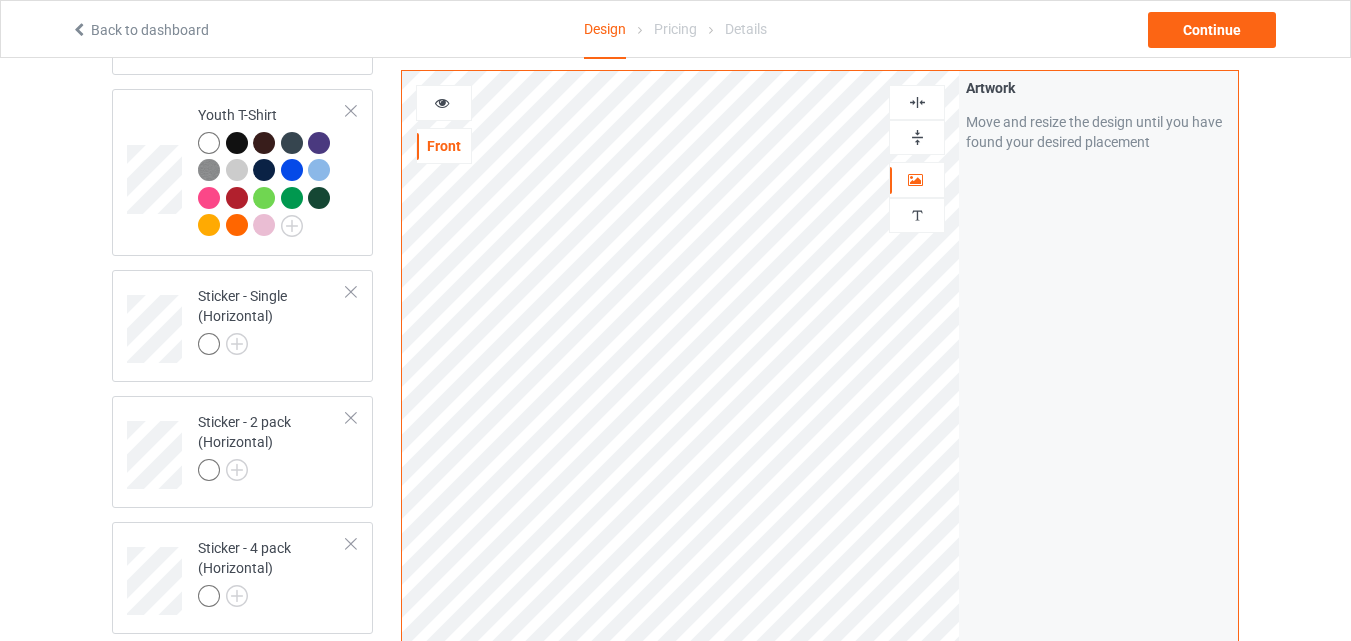 click at bounding box center (917, 137) 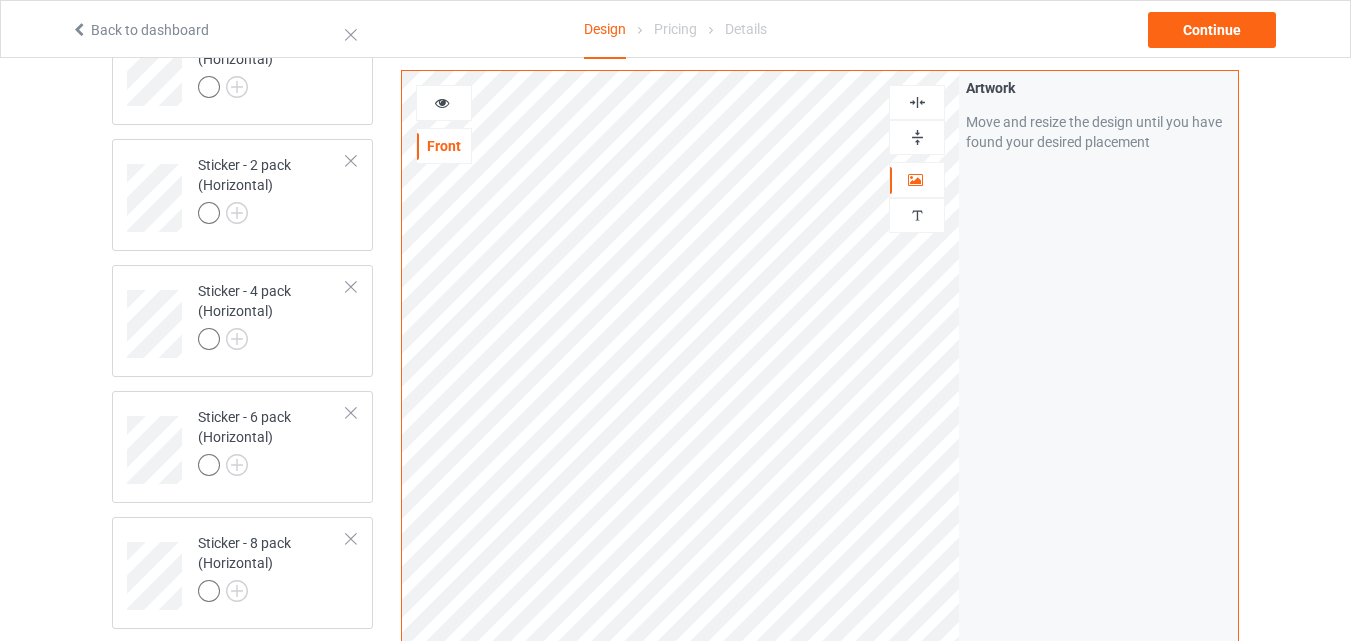 scroll, scrollTop: 1379, scrollLeft: 0, axis: vertical 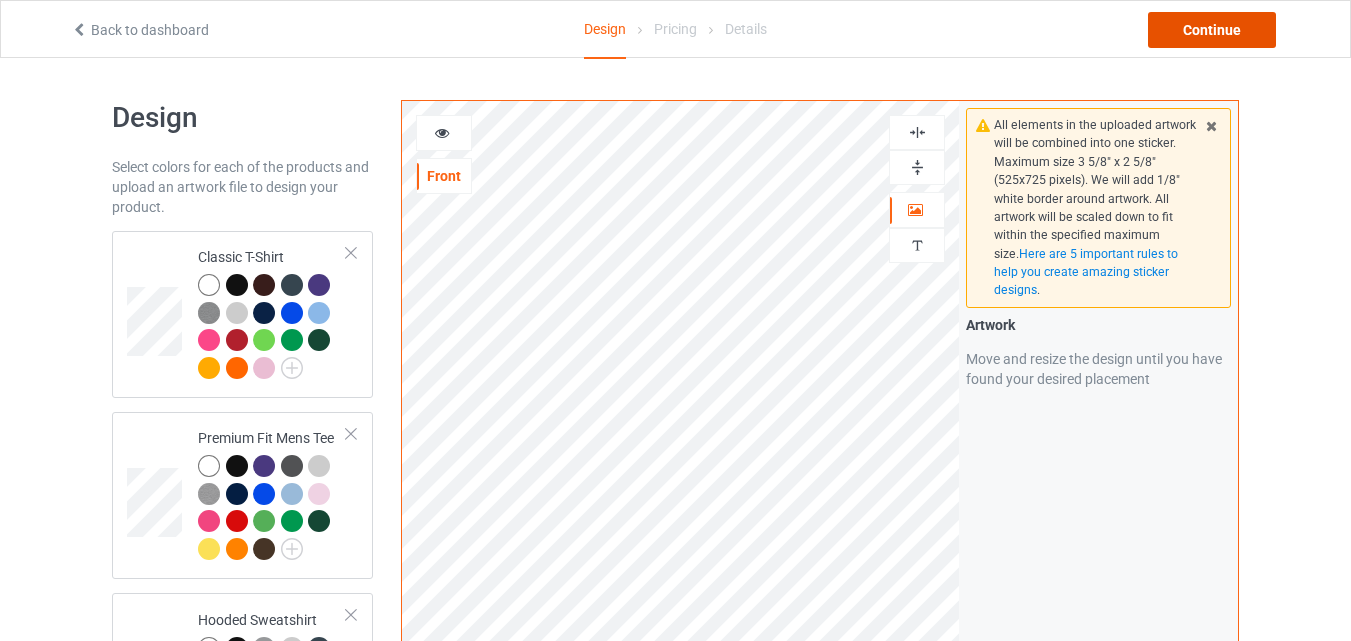 click on "Continue" at bounding box center [1212, 30] 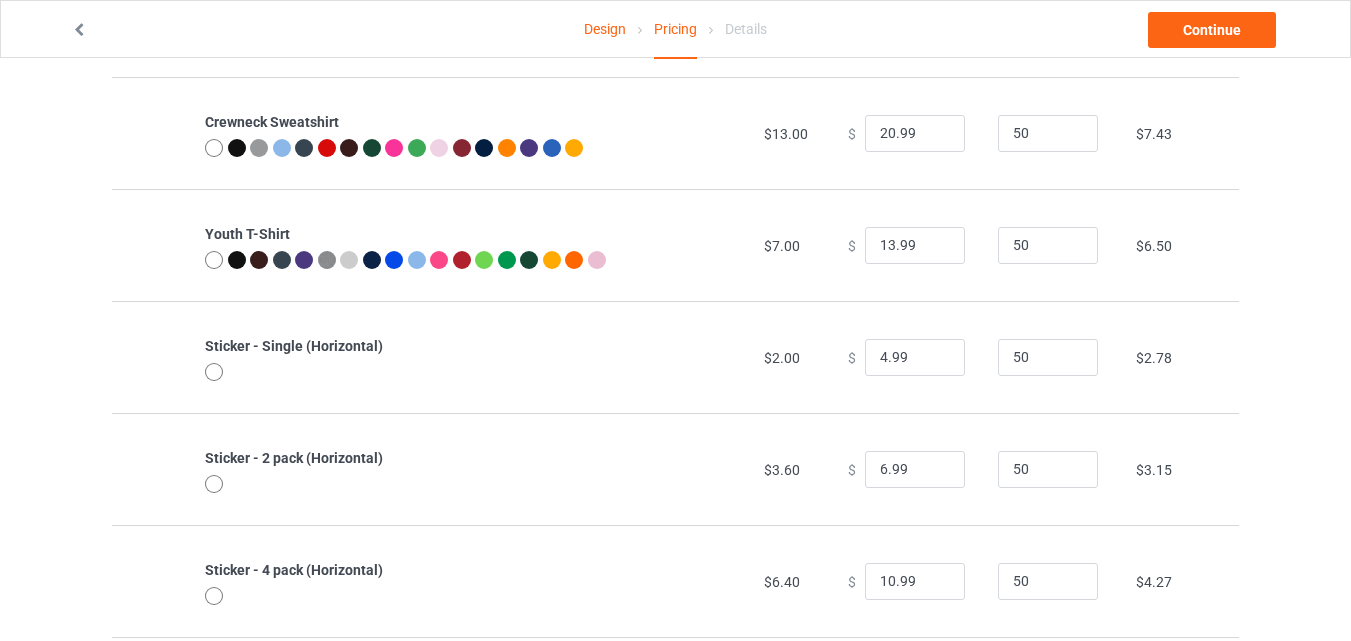 scroll, scrollTop: 911, scrollLeft: 0, axis: vertical 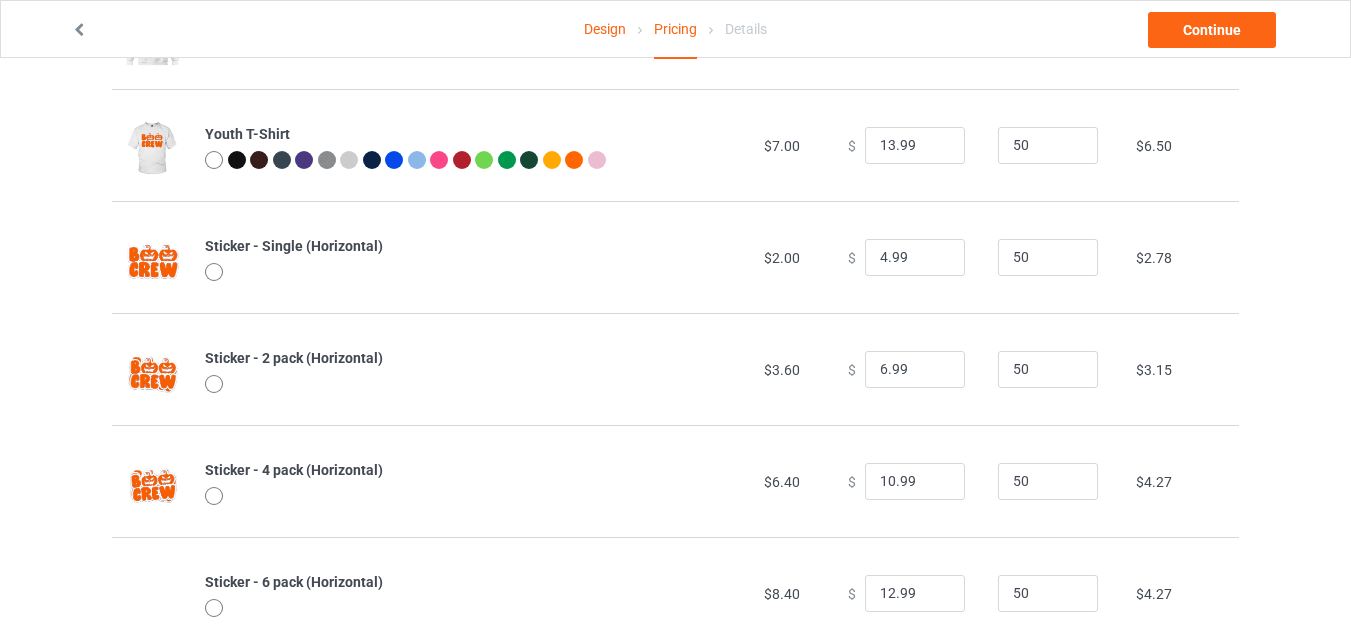 drag, startPoint x: 1345, startPoint y: 387, endPoint x: 1344, endPoint y: 399, distance: 12.0415945 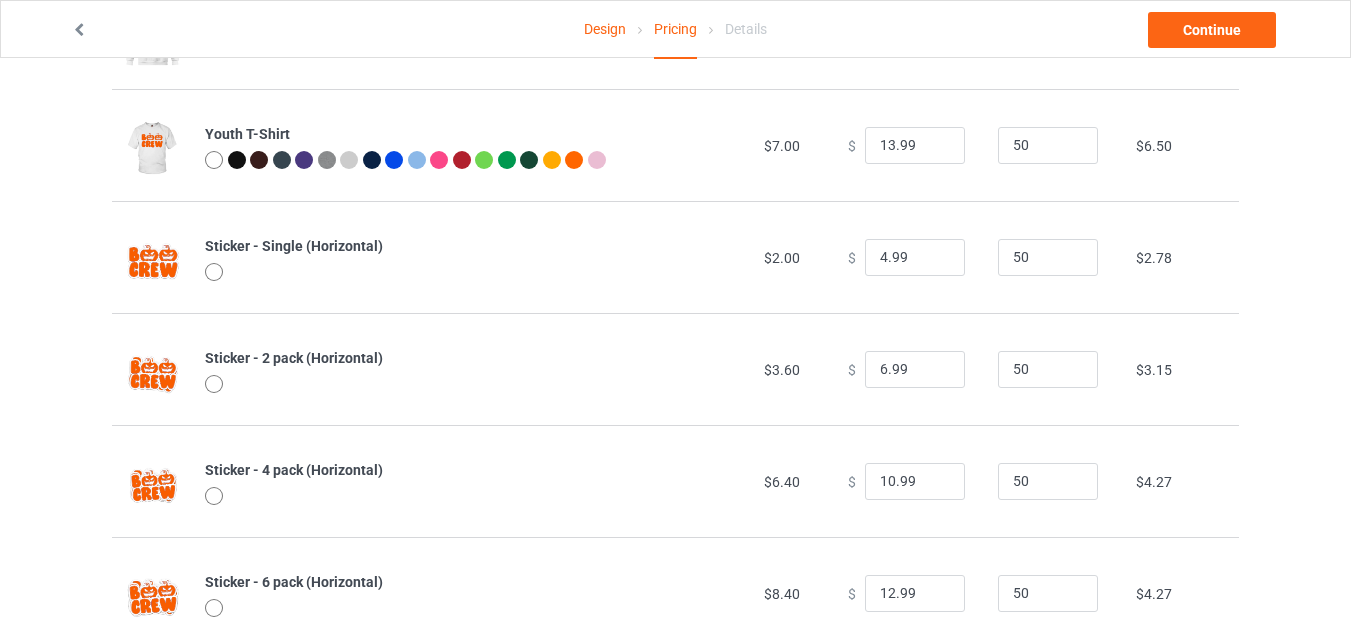 click on "Design Pricing Details Continue Important :  All elements in the uploaded artwork will be combined into one sticker. Maximum size 3 5/8" x 2 5/8" (525x725 pixels). We will add 1/8" white border around artwork. All artwork will be scaled down to fit within the specified maximum size. Pricing Estimated total profit $4,626.00 Product Base cost Sale price Expected sales  Your expected sales will change your profit estimate (on the right), but will not affect the actual amount of profit you earn. Profit / Unit  Your profit is your sale price minus your base cost and processing fee. Classic T-Shirt $6.00 $     11.99 50 $5.57 Premium Fit Mens Tee $11.50 $     17.99 50 $6.04 Hooded Sweatshirt $15.00 $     25.99 50 $10.22 Ladies T-Shirt $6.50 $     11.99 50 $5.11 Long Sleeve Tee $9.00 $     15.99 50 $6.50 Crewneck Sweatshirt $13.00 $     20.99 50 $7.43 Youth T-Shirt $7.00 $     13.99 50 $6.50 Sticker - Single (Horizontal) $2.00 $     4.99 50 $2.78 Sticker - 2 pack (Horizontal) $3.60 $ 50" at bounding box center (675, 199) 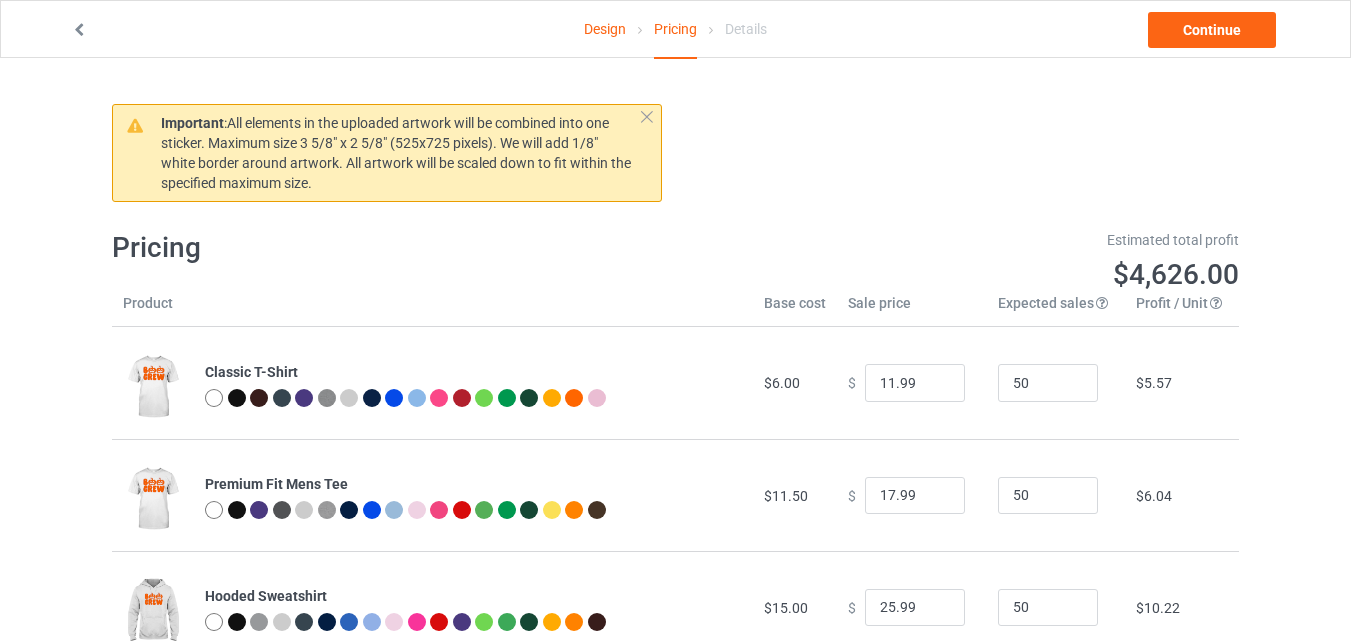 scroll, scrollTop: 0, scrollLeft: 0, axis: both 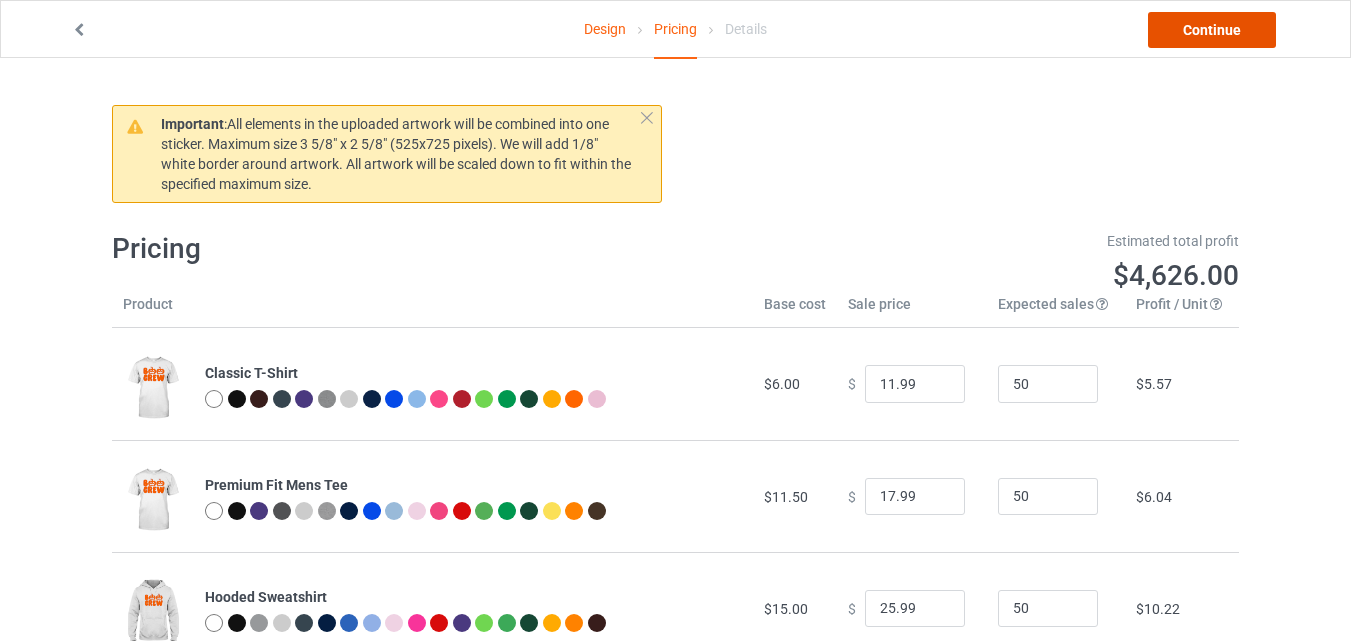 click on "Continue" at bounding box center [1212, 30] 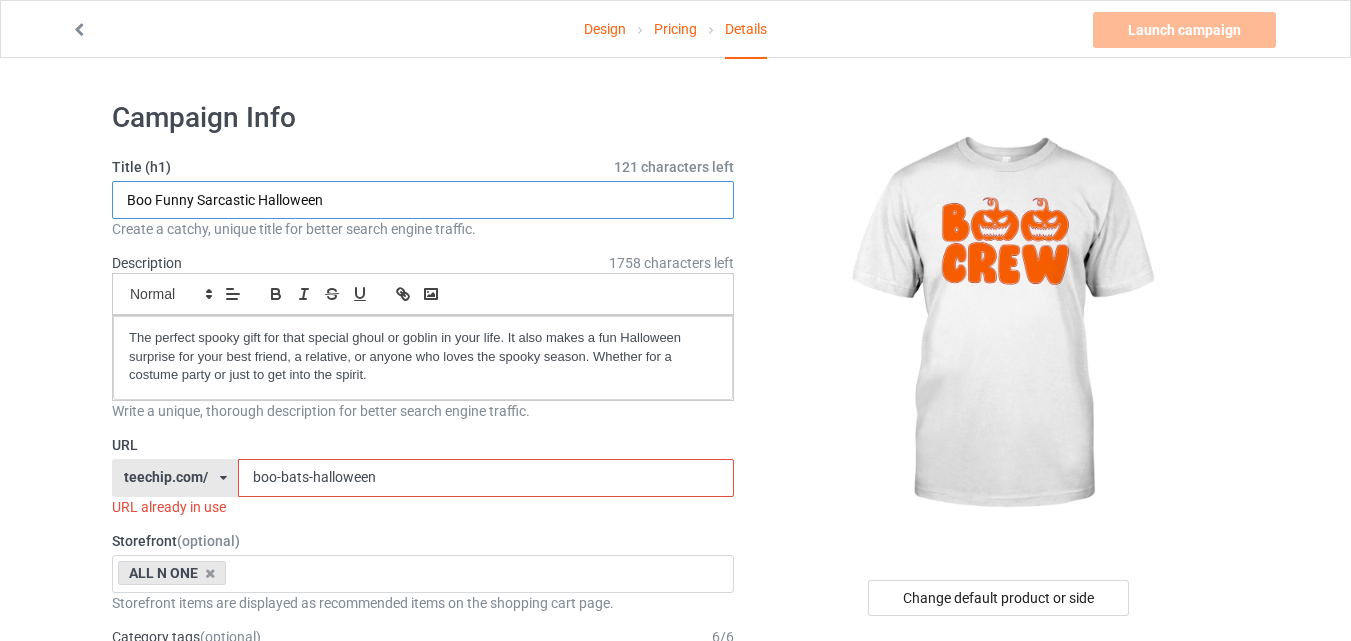 drag, startPoint x: 124, startPoint y: 197, endPoint x: 254, endPoint y: 200, distance: 130.0346 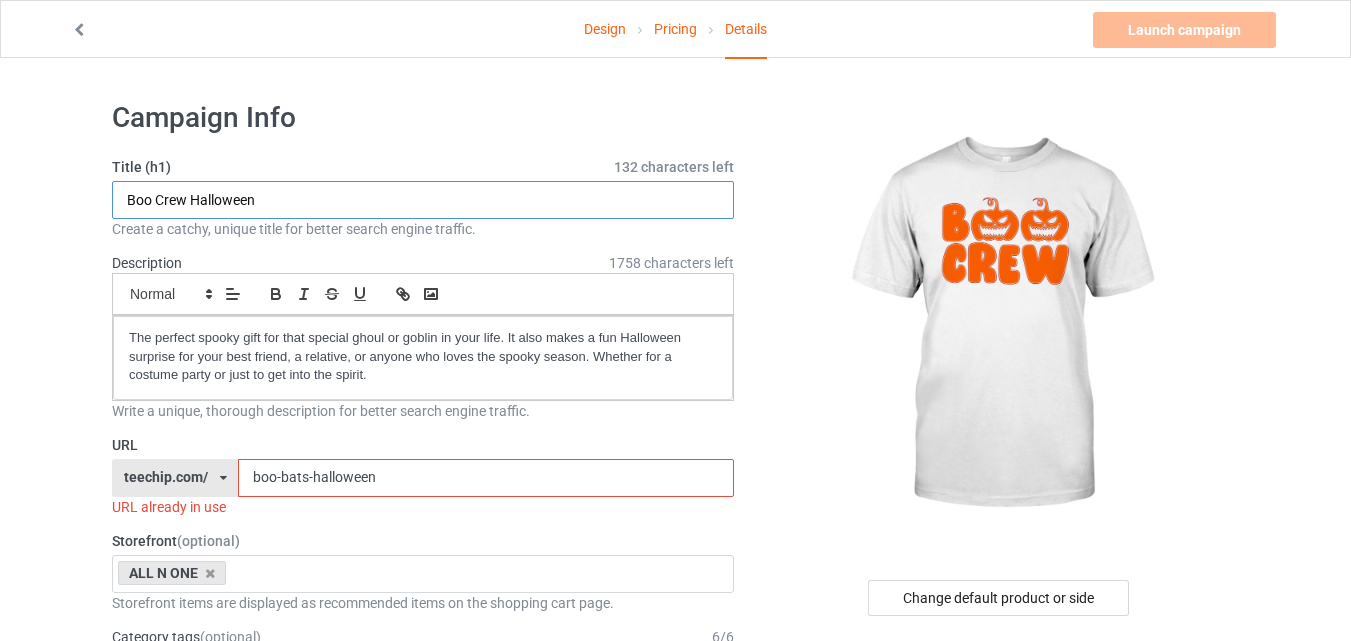 type on "Boo Crew Halloween" 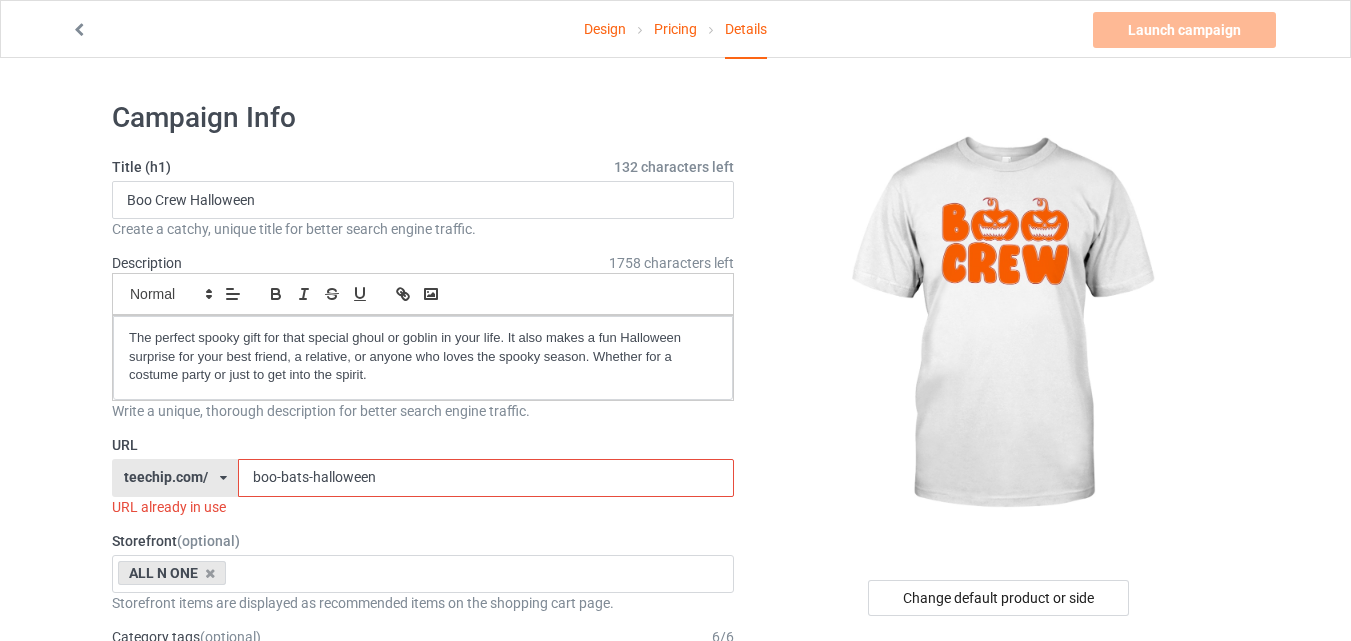 click on "Design Pricing Details Launch campaign Invalid campaign URL Campaign Info Title (h1) 132   characters left Boo Crew Halloween Create a catchy, unique title for better search engine traffic. Description 1758   characters left       Small Normal Large Big Huge                                                                                     The perfect spooky gift for that special ghoul or goblin in your life. It also makes a fun Halloween surprise for your best friend, a relative, or anyone who loves the spooky season. Whether for a costume party or just to get into the spirit. Write a unique, thorough description for better search engine traffic. URL teechip.com/ teechip.com/ [ID] boo-bats-halloween URL already in use Storefront (optional) ALL N ONE Dim And Bright [ID] 64f9c2475109b1002e69dc62 Storefront items are displayed as recommended items on the shopping cart page. Category tags (optional) 6 / 6 Halloween Holidays & Events US Holidays Funny Quotes New Year Humor" at bounding box center [675, 1118] 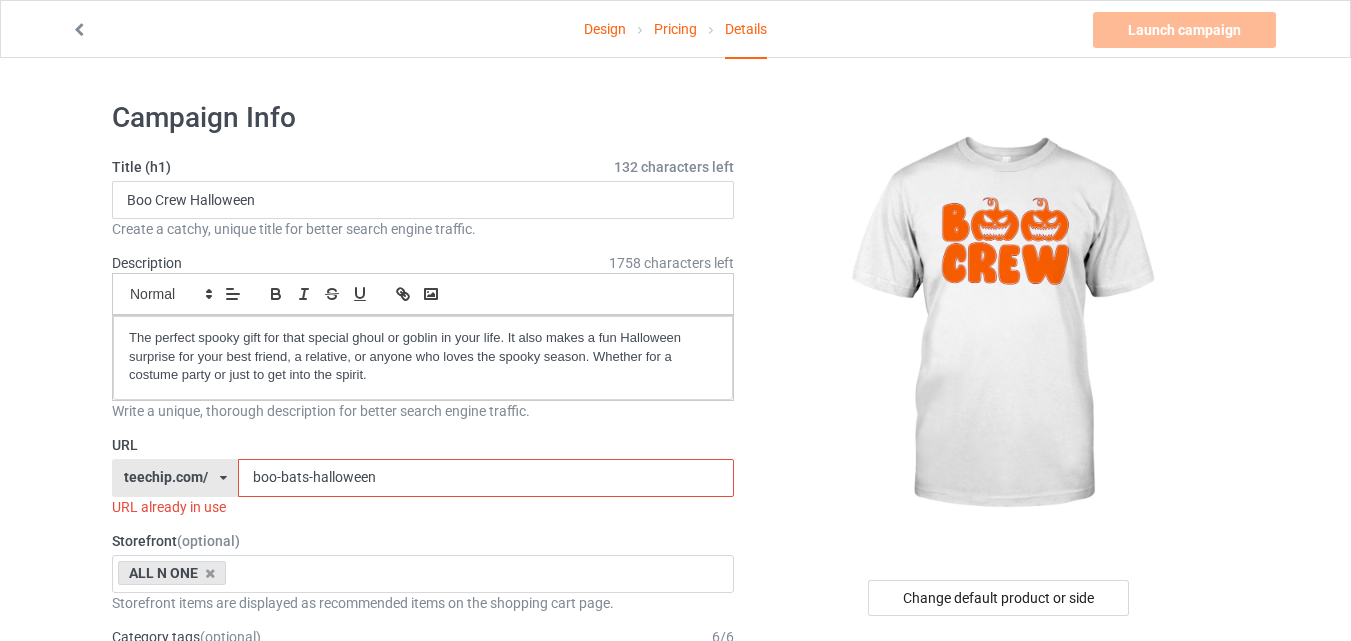drag, startPoint x: 306, startPoint y: 480, endPoint x: 227, endPoint y: 480, distance: 79 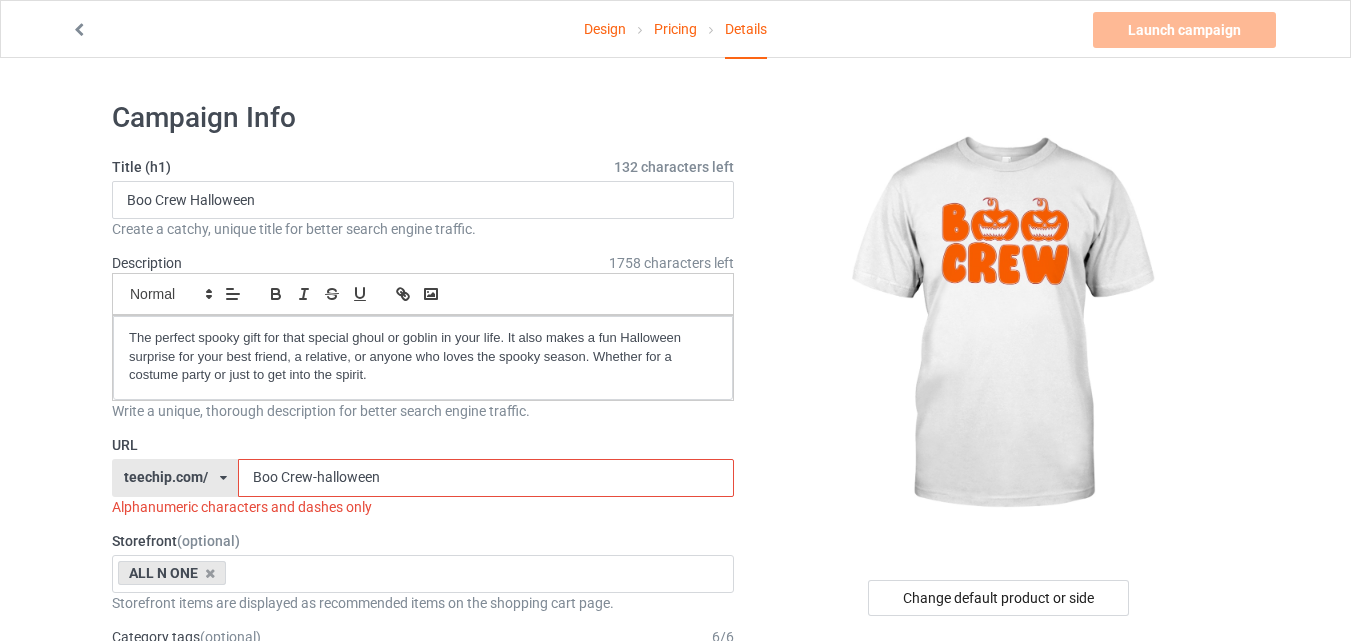 click on "Boo Crew-halloween" at bounding box center (485, 478) 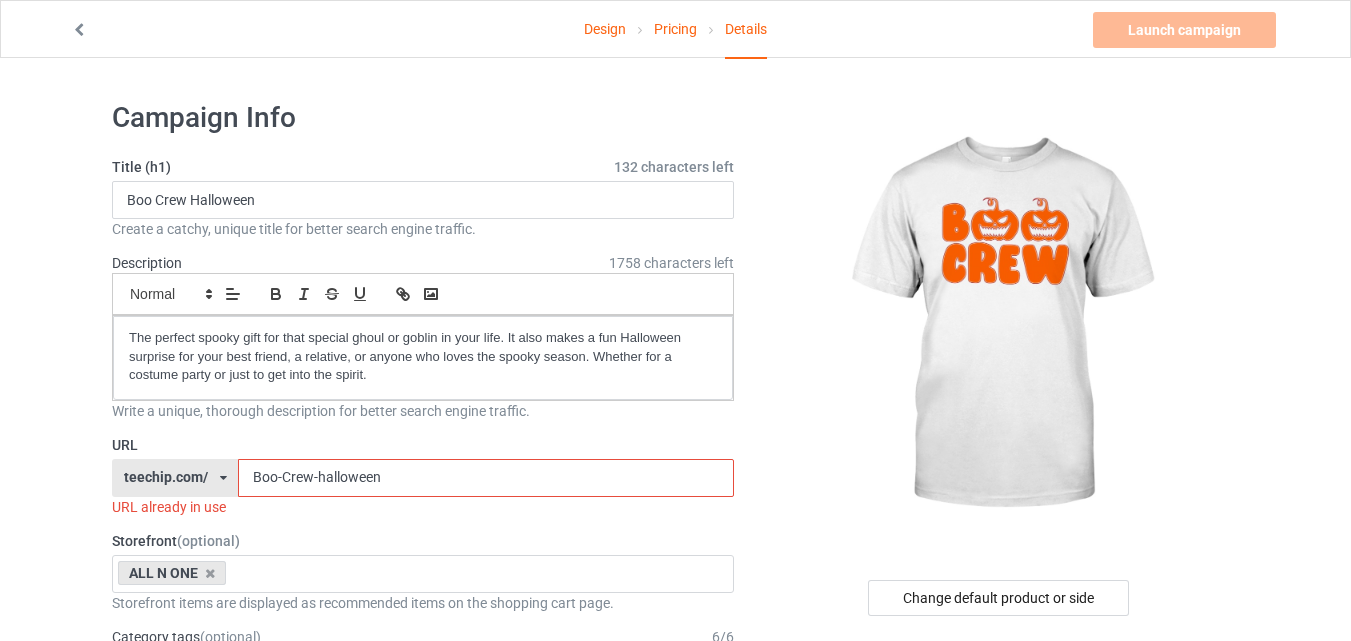 click on "Design Pricing Details Launch campaign Invalid campaign URL Campaign Info Title (h1) 132   characters left Boo Crew Halloween Create a catchy, unique title for better search engine traffic. Description 1758   characters left       Small Normal Large Big Huge                                                                                     The perfect spooky gift for that special ghoul or goblin in your life. It also makes a fun Halloween surprise for your best friend, a relative, or anyone who loves the spooky season. Whether for a costume party or just to get into the spirit. Write a unique, thorough description for better search engine traffic. URL teechip.com/ teechip.com/ [ID] Boo-Crew-halloween URL already in use Storefront (optional) ALL N ONE Dim And Bright [ID] 64f9c2475109b1002e69dc62 Storefront items are displayed as recommended items on the shopping cart page. Category tags (optional) 6 / 6 Halloween Holidays & Events US Holidays Funny Quotes New Year Humor" at bounding box center [675, 1118] 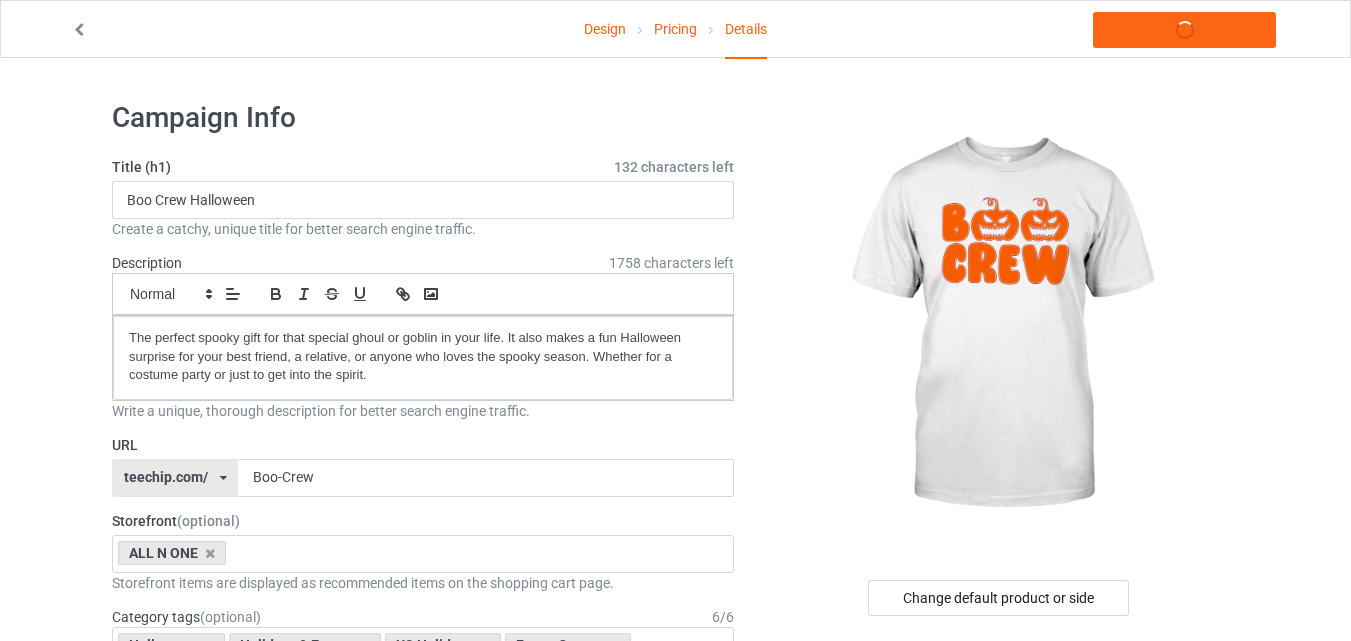 click on "Storefront (optional)" at bounding box center (423, 521) 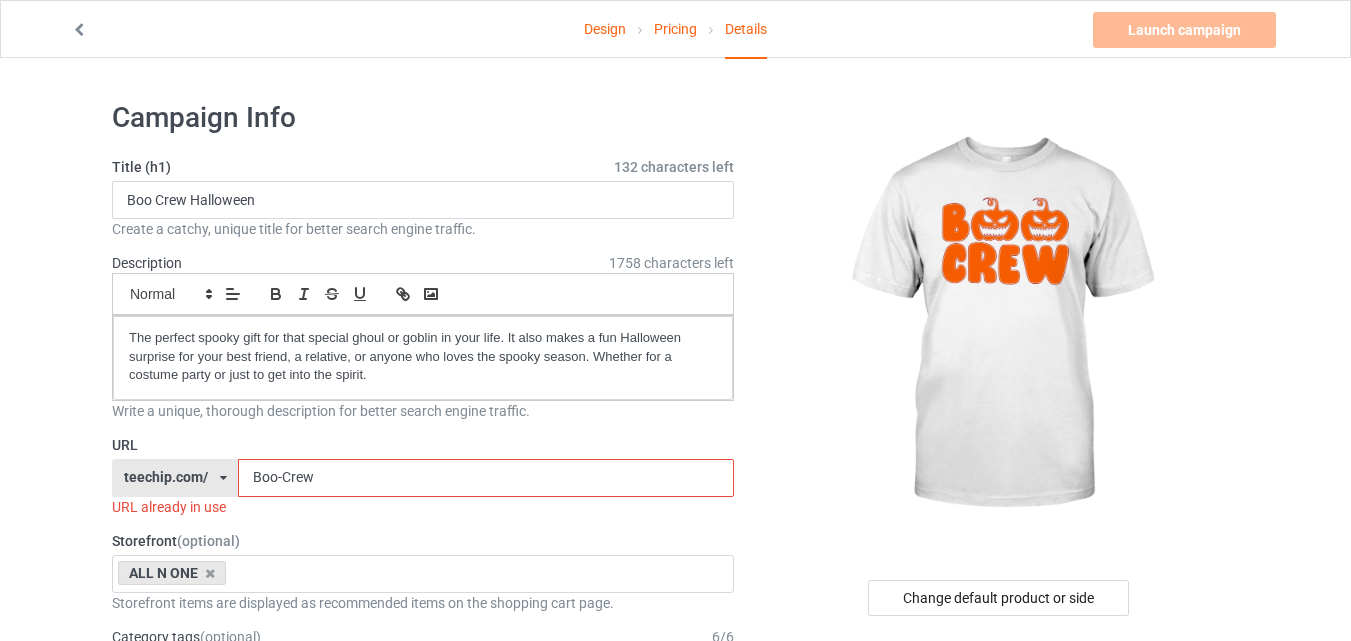 click on "Boo-Crew" at bounding box center [485, 478] 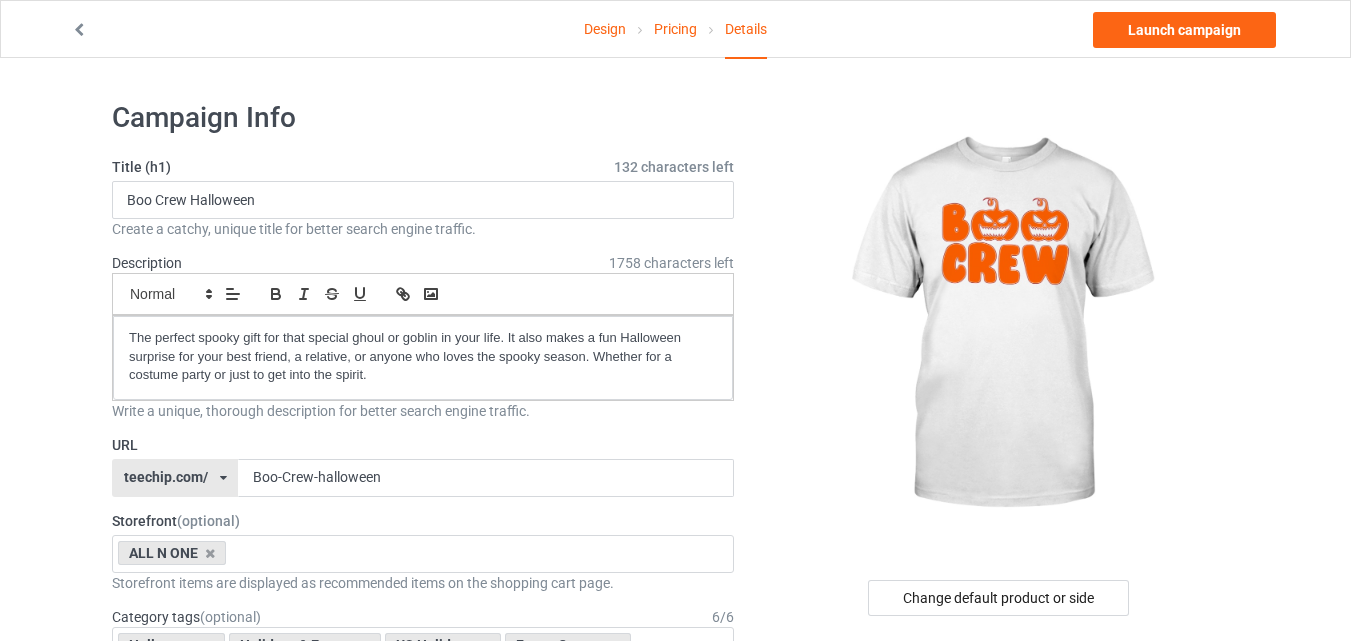 click on "Title (h1) 132   characters left Boo Crew Halloween Create a catchy, unique title for better search engine traffic. Description 1758   characters left       Small Normal Large Big Huge                                                                                     The perfect spooky gift for that special ghoul or goblin in your life. It also makes a fun Halloween surprise for your best friend, a relative, or anyone who loves the spooky season. Whether for a costume party or just to get into the spirit. Write a unique, thorough description for better search engine traffic. URL teechip.com/ teechip.com/ [ID] Boo-Crew-halloween Storefront (optional) ALL N ONE Dim And Bright [ID] 64f9c2475109b1002e69dc62 Storefront items are displayed as recommended items on the shopping cart page. Category tags (optional) 6 / 6 Halloween Holidays & Events US Holidays Funny Quotes New Year Humor Spooky season Age >1-19 >1 Age >1-12 Months >1 Month Age >1-12 Months Age >1-19 Age 1" at bounding box center [423, 1078] 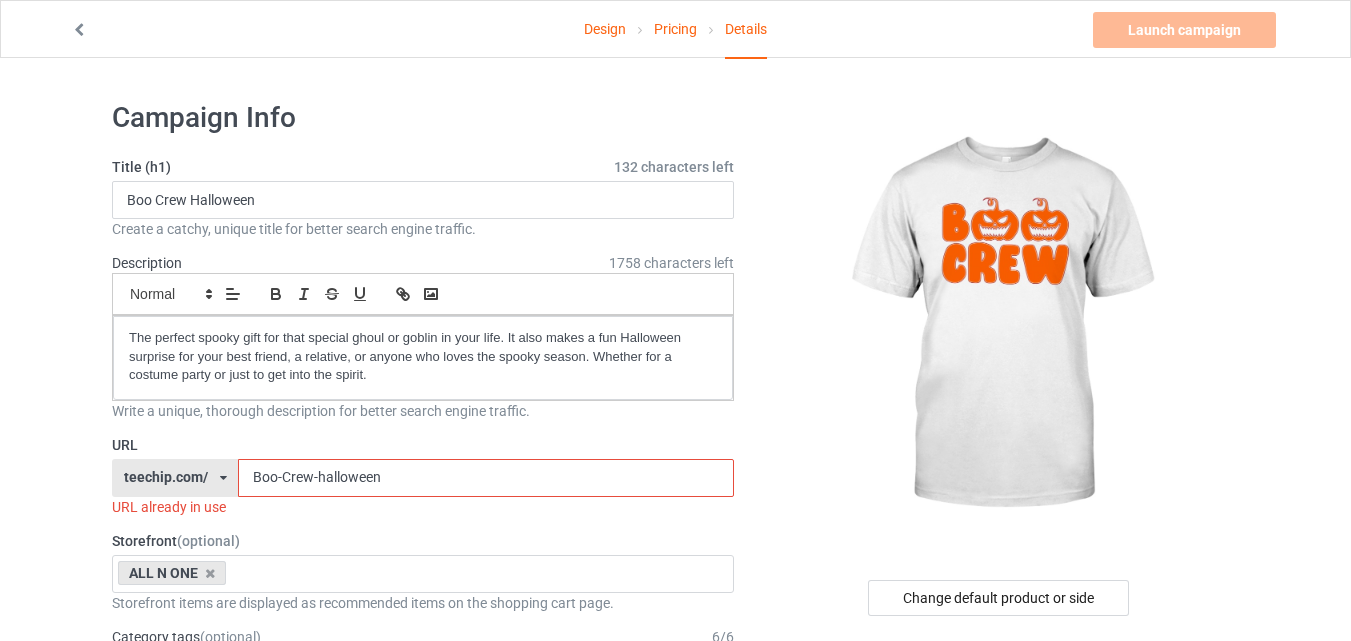 scroll, scrollTop: 100, scrollLeft: 0, axis: vertical 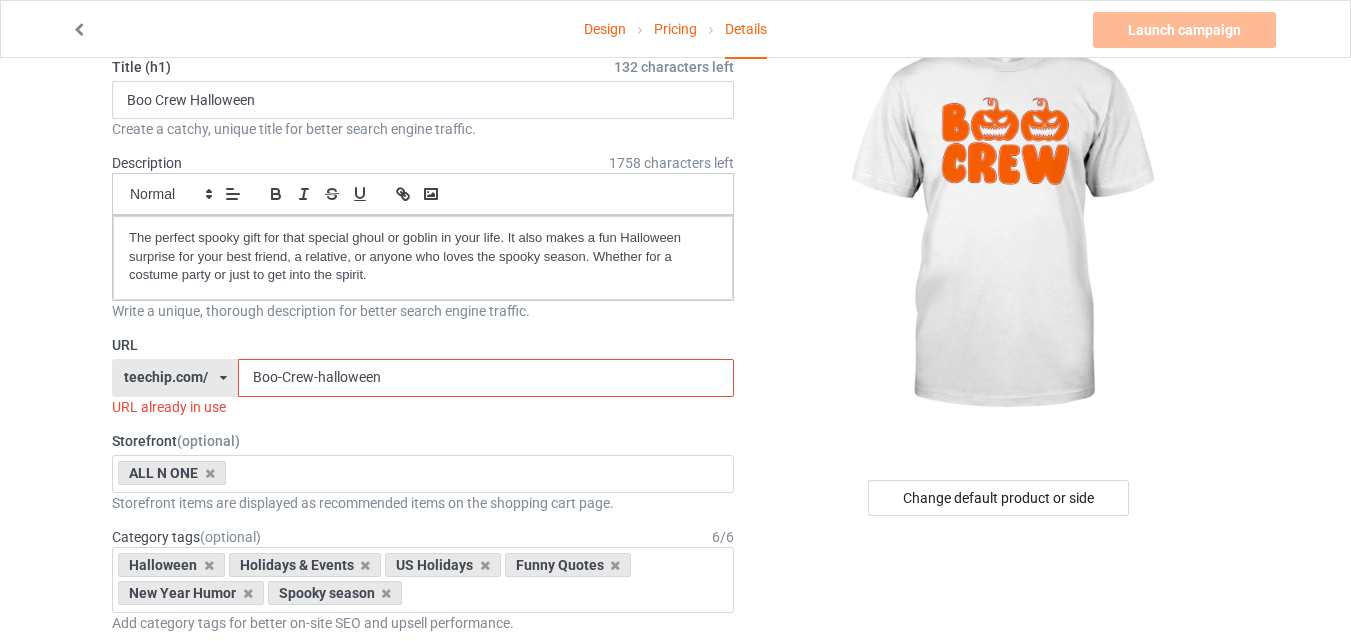 click on "Boo-Crew-halloween" at bounding box center (485, 378) 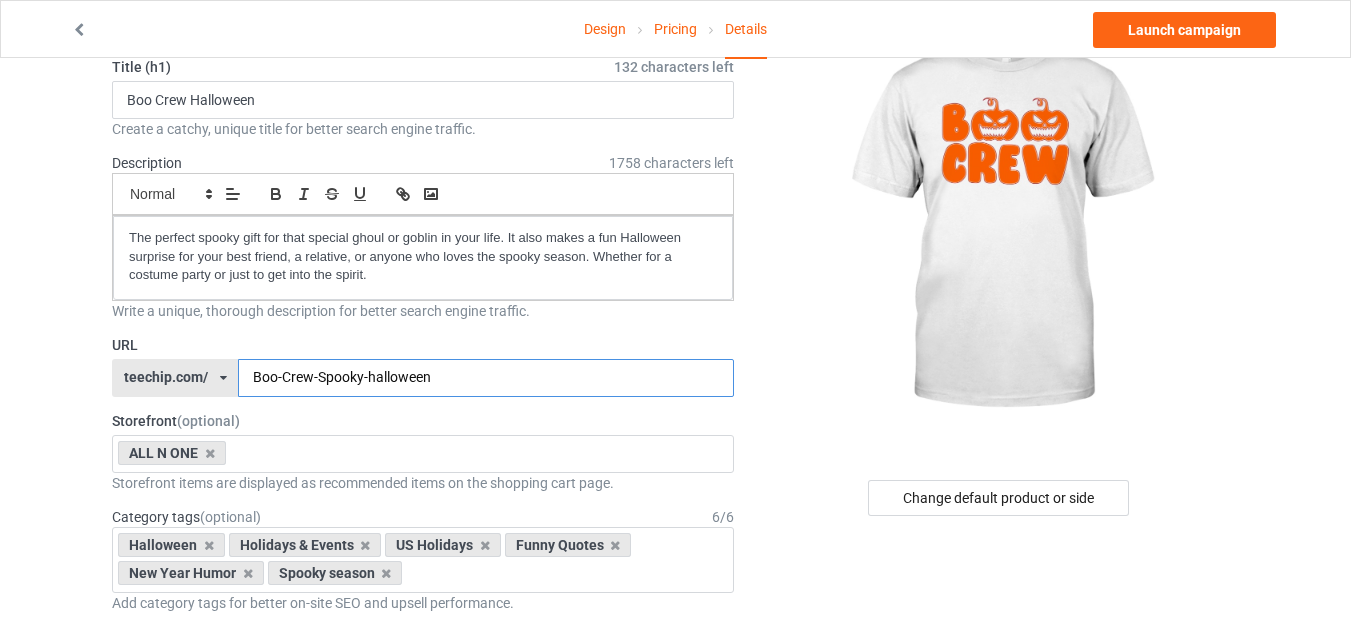 type on "Boo-Crew-Spooky-halloween" 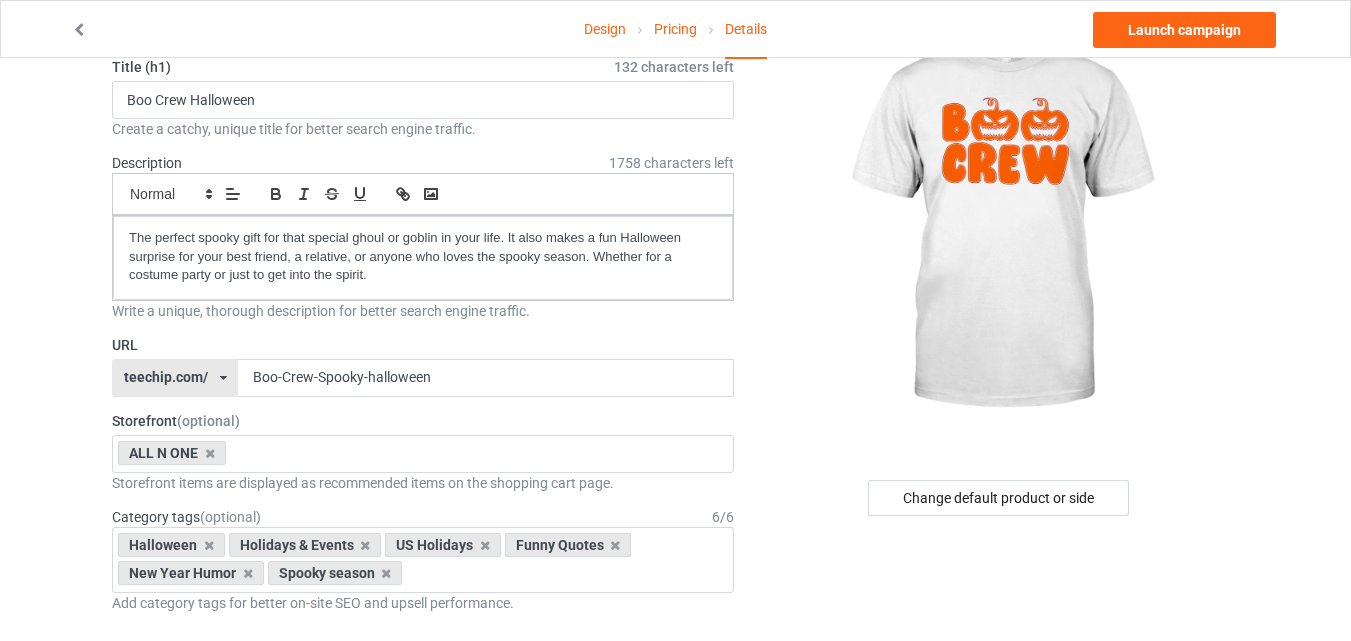 click on "Title (h1) 132   characters left Boo Crew Halloween Create a catchy, unique title for better search engine traffic. Description 1758   characters left       Small Normal Large Big Huge                                                                                     The perfect spooky gift for that special ghoul or goblin in your life. It also makes a fun Halloween surprise for your best friend, a relative, or anyone who loves the spooky season. Whether for a costume party or just to get into the spirit. Write a unique, thorough description for better search engine traffic. URL teechip.com/ teechip.com/ 587d0d41cee36fd012c64a69 Boo-Crew-Spooky-halloween Storefront (optional) ALL N ONE Dim And Bright 65859825c9d667002edf334c 64f9c2475109b1002e69dc62 Storefront items are displayed as recommended items on the shopping cart page. Category tags (optional) 6 / 6 Halloween Holidays & Events US Holidays Funny Quotes New Year Humor Spooky season Age > 1-19 > 1 Age > 1-12 Months > 1 Month Age > 1-12 Months Age > 1-19" at bounding box center (423, 978) 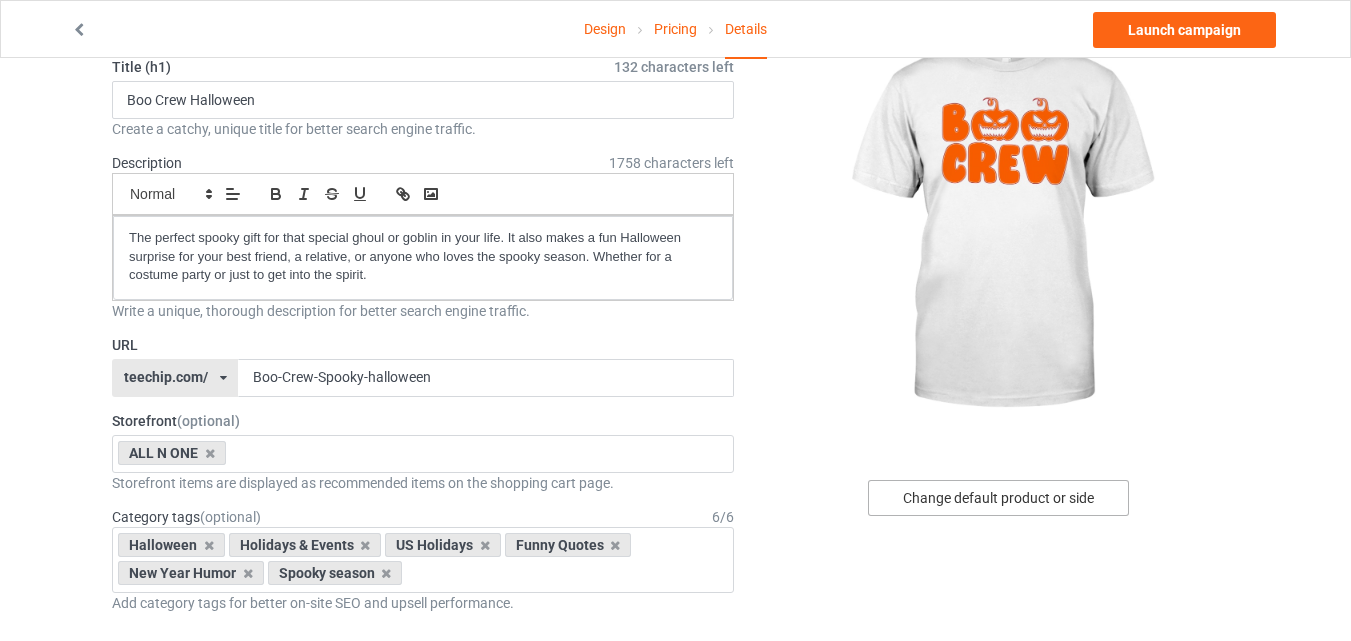 click on "Change default product or side" at bounding box center [998, 498] 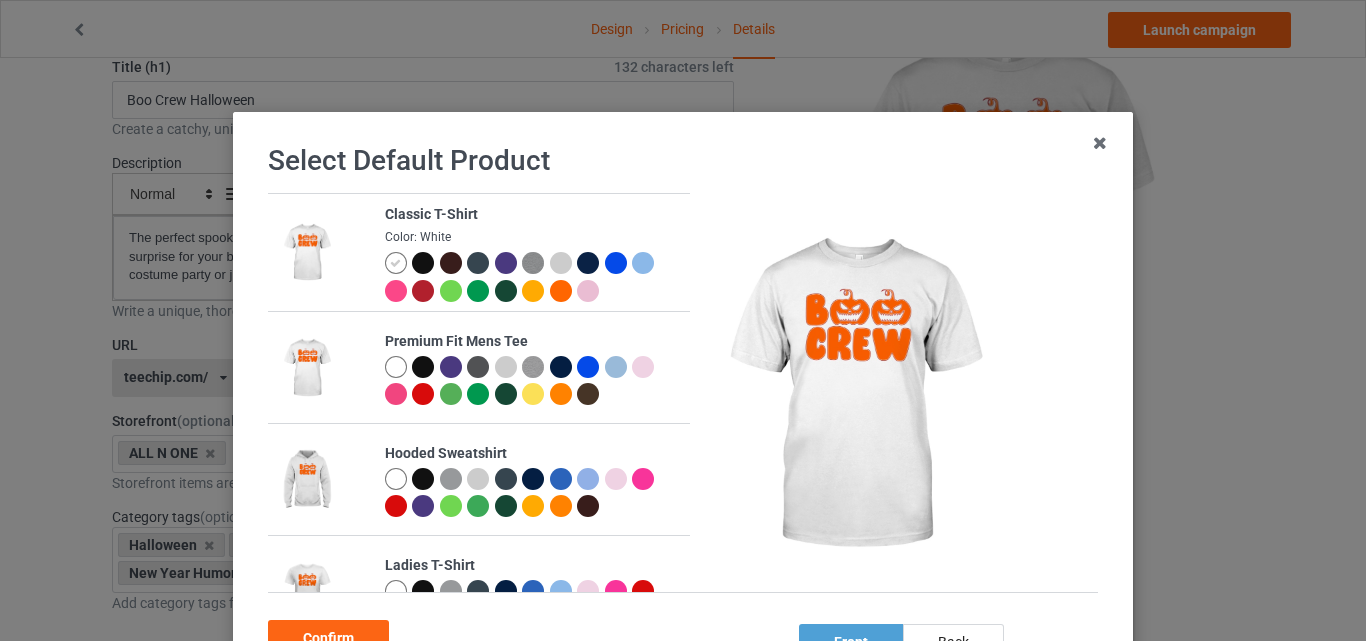 click at bounding box center [423, 263] 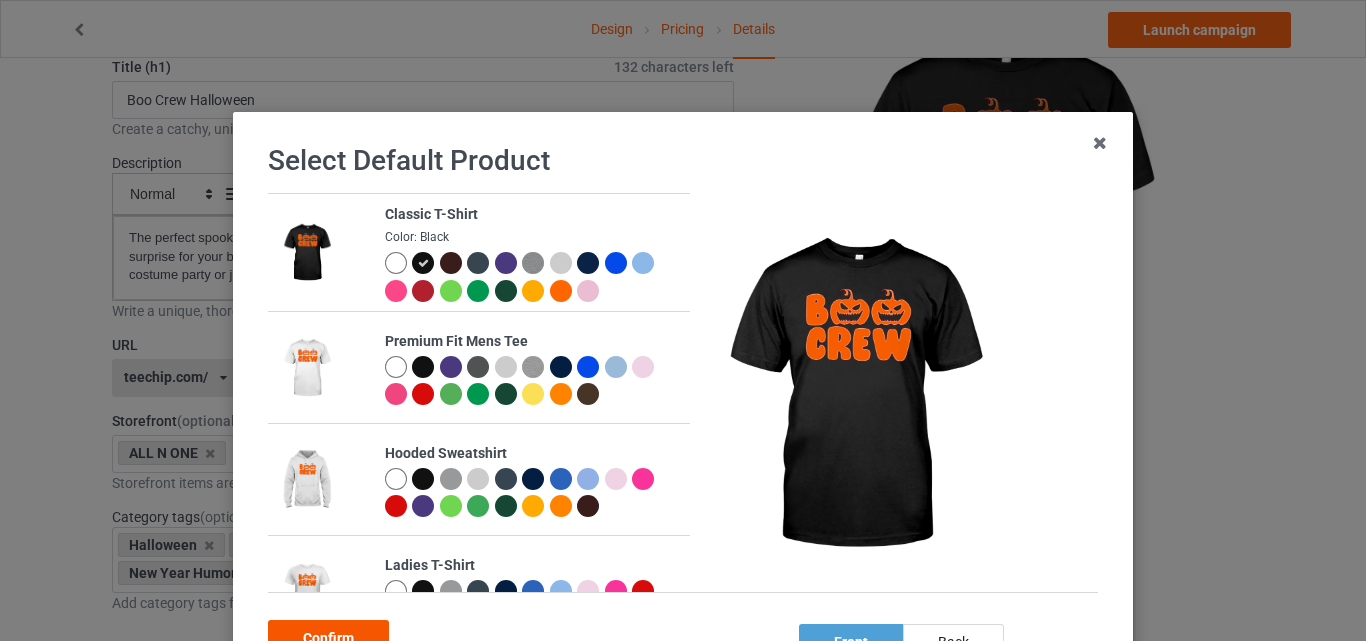 click on "Confirm" at bounding box center (328, 638) 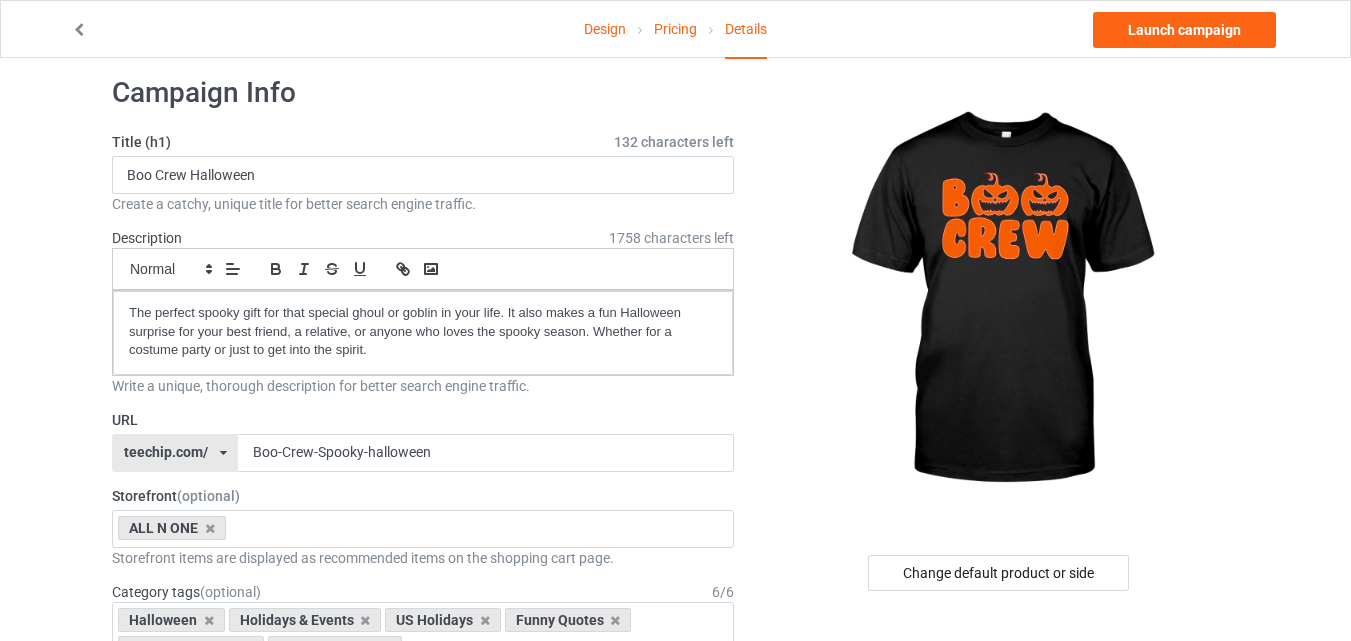 scroll, scrollTop: 0, scrollLeft: 0, axis: both 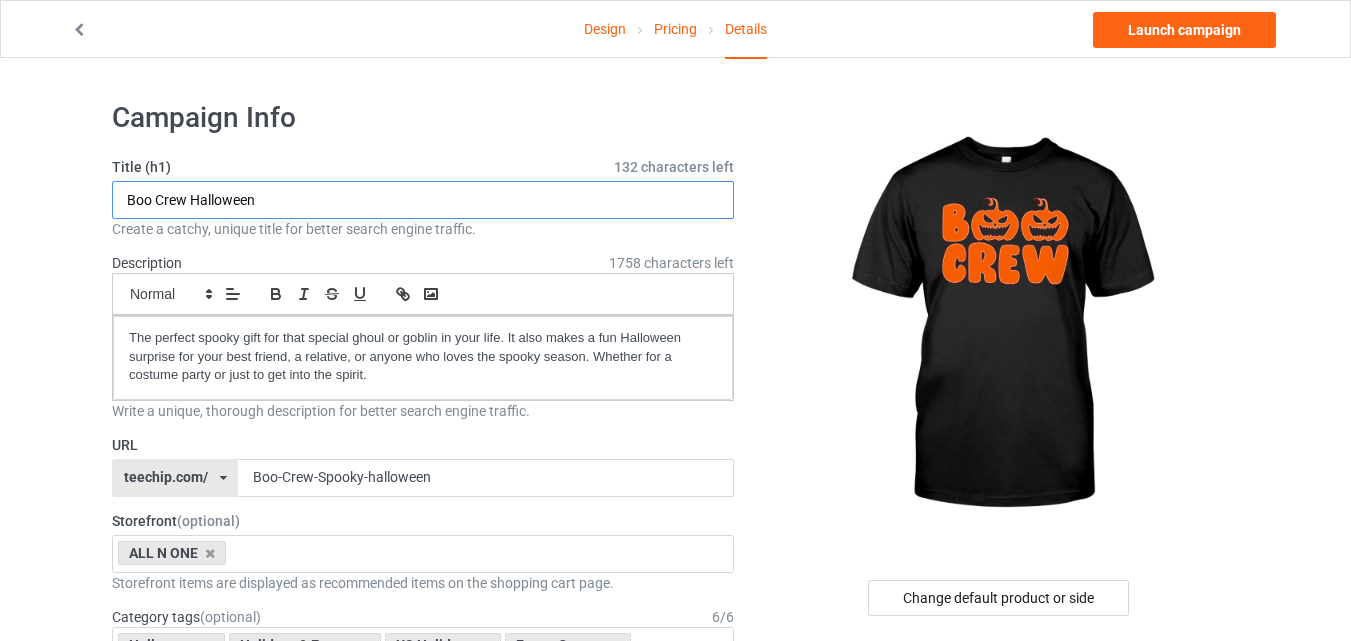 drag, startPoint x: 195, startPoint y: 200, endPoint x: 370, endPoint y: 201, distance: 175.00285 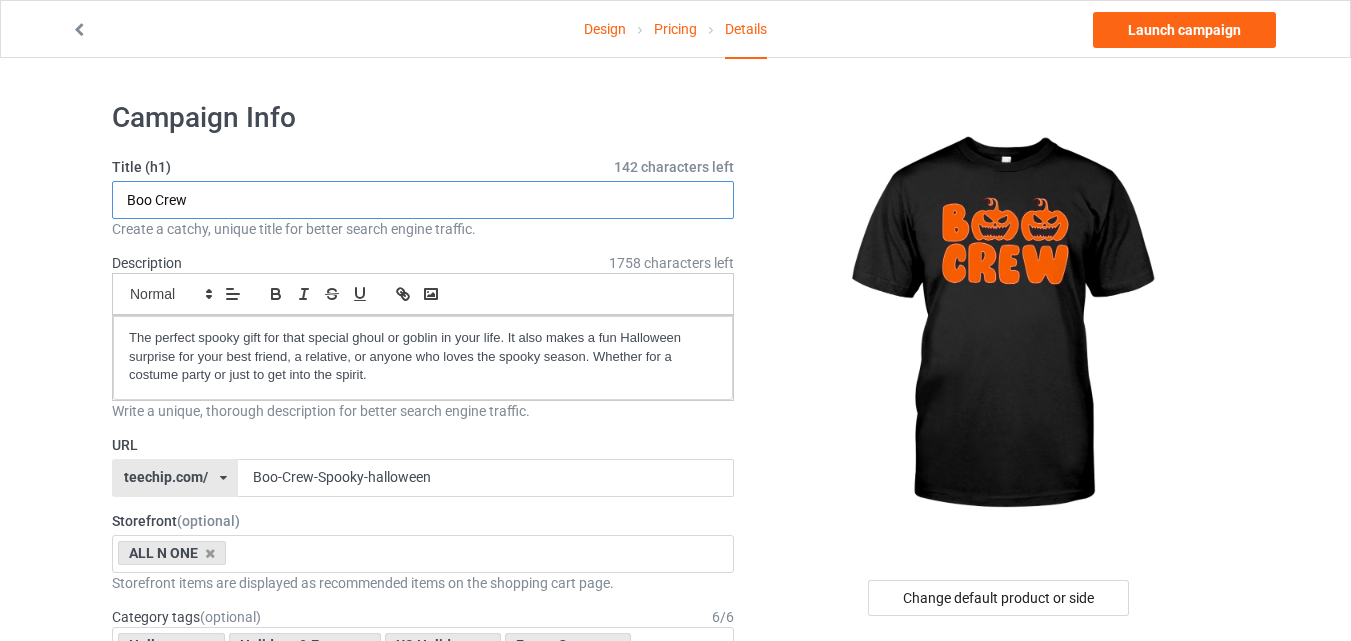 type on "Boo Crew" 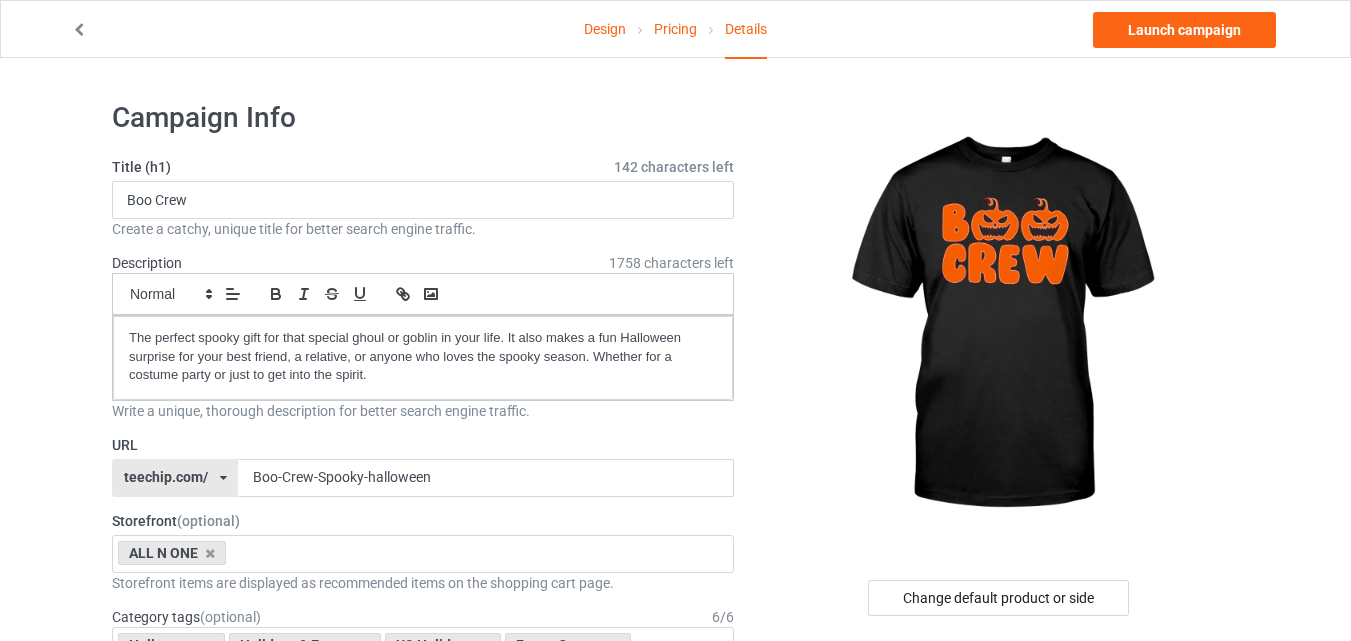 click on "Campaign Info Title (h1) 142   characters left Boo Crew Create a catchy, unique title for better search engine traffic. Description 1758   characters left       Small Normal Large Big Huge                                                                                     The perfect spooky gift for that special ghoul or goblin in your life. It also makes a fun Halloween surprise for your best friend, a relative, or anyone who loves the spooky season. Whether for a costume party or just to get into the spirit. Write a unique, thorough description for better search engine traffic. URL teechip.com/ teechip.com/ [ID] Boo-Crew-Spooky-halloween Storefront (optional) ALL N ONE Dim And Bright [ID] 64f9c2475109b1002e69dc62 Storefront items are displayed as recommended items on the shopping cart page. Category tags (optional) 6 / 6 Halloween Holidays & Events US Holidays Funny Quotes New Year Humor Spooky season Age >1-19 >1 Age >1-12 Months >1 Month Age >1-12 Months Age 1" at bounding box center (423, 1108) 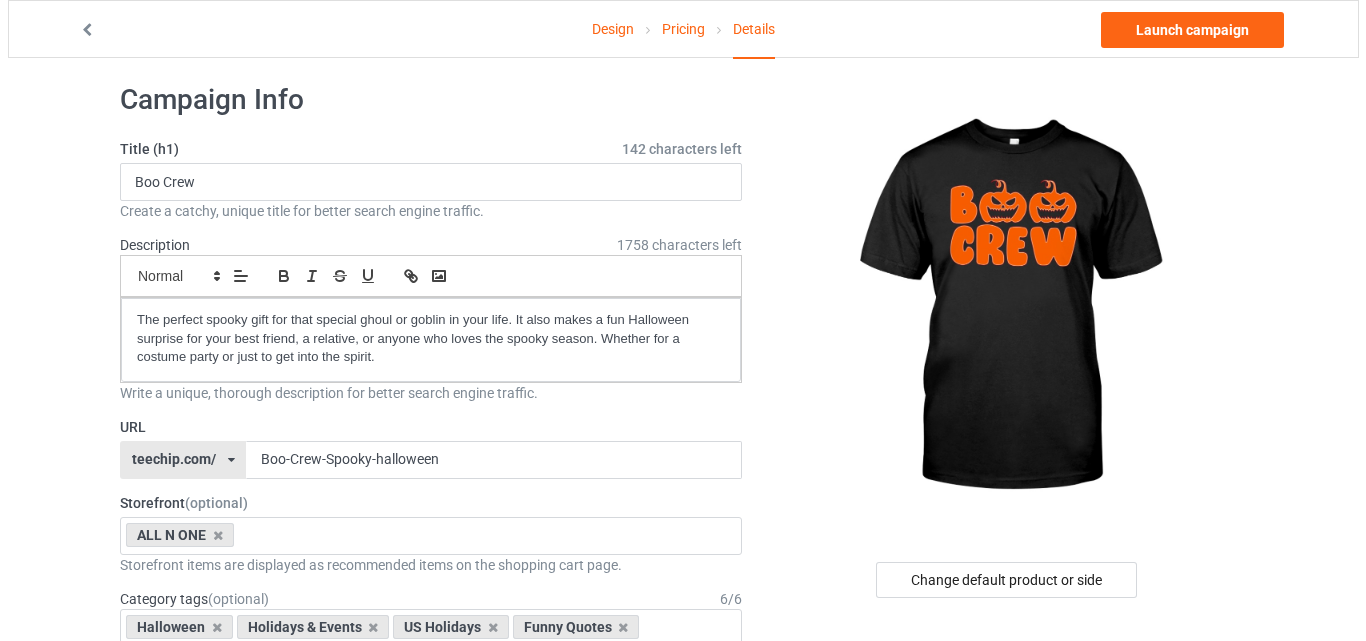 scroll, scrollTop: 0, scrollLeft: 0, axis: both 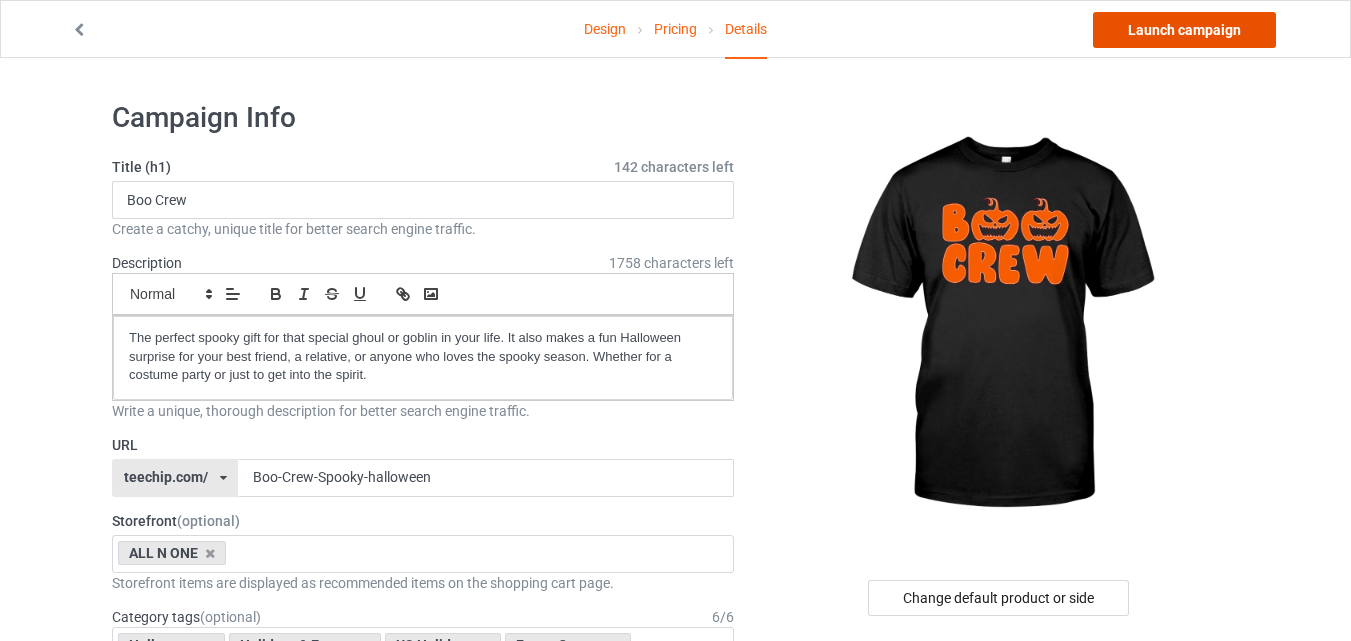 click on "Launch campaign" at bounding box center (1184, 30) 